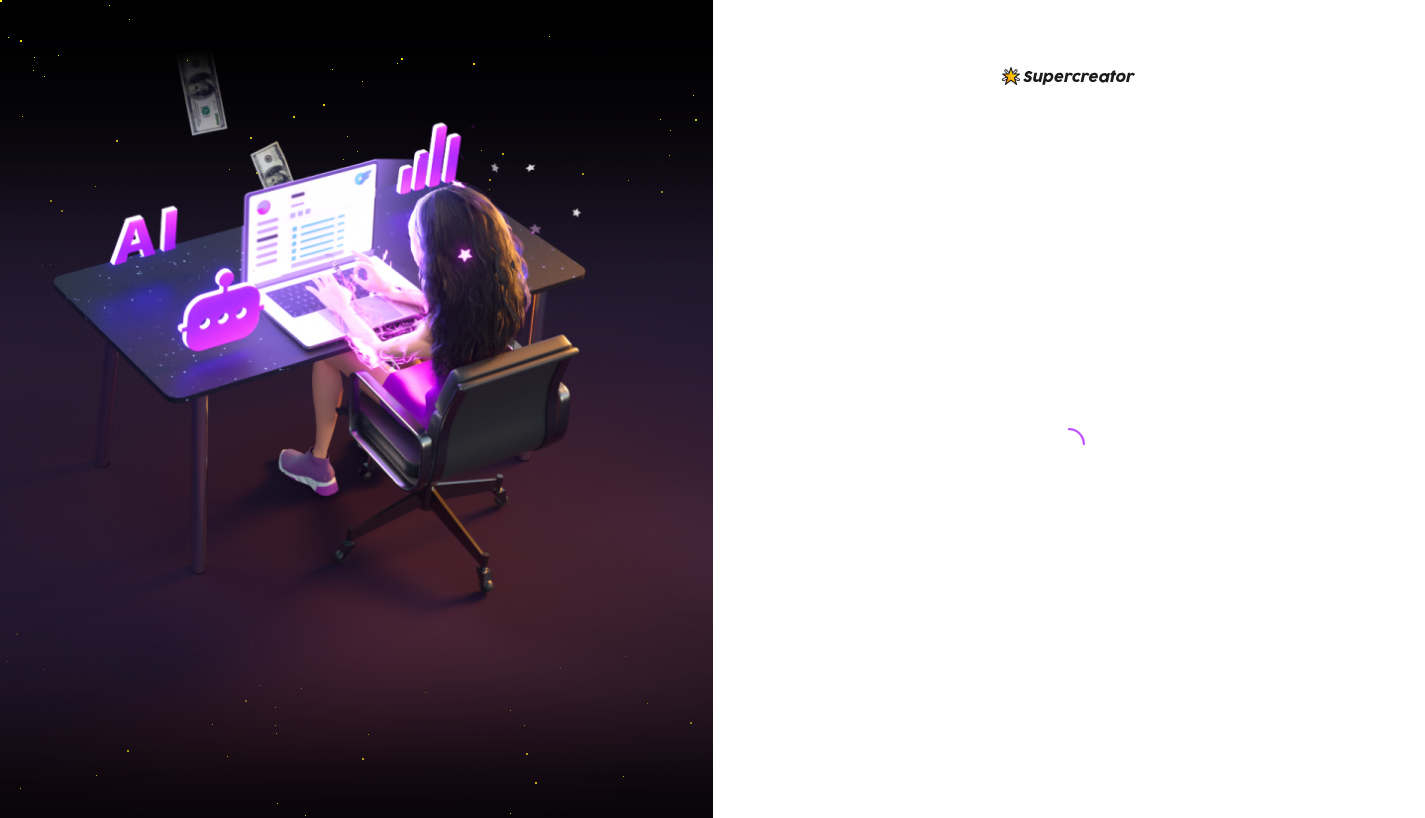 scroll, scrollTop: 0, scrollLeft: 0, axis: both 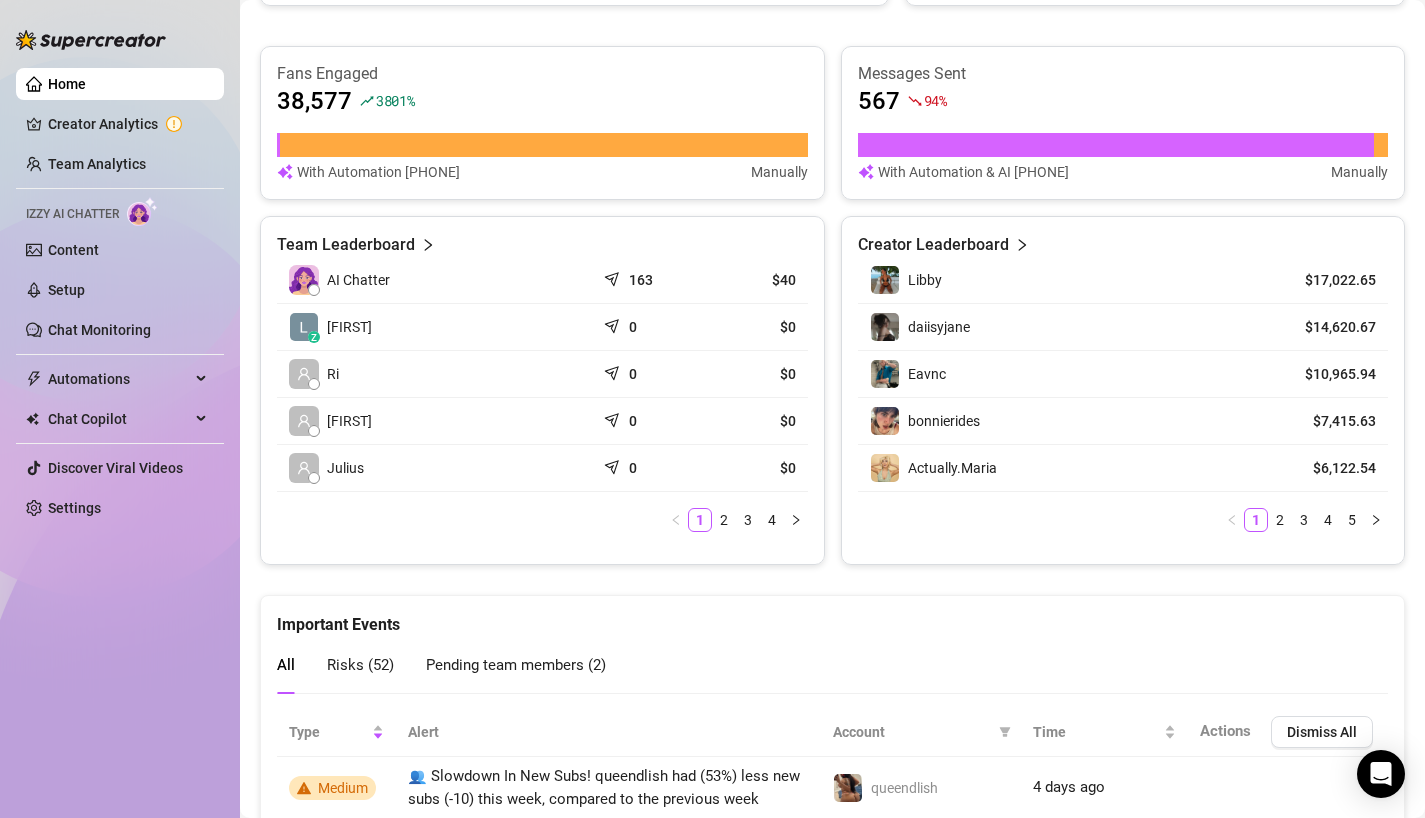 click on "Team Leaderboard" at bounding box center [346, 245] 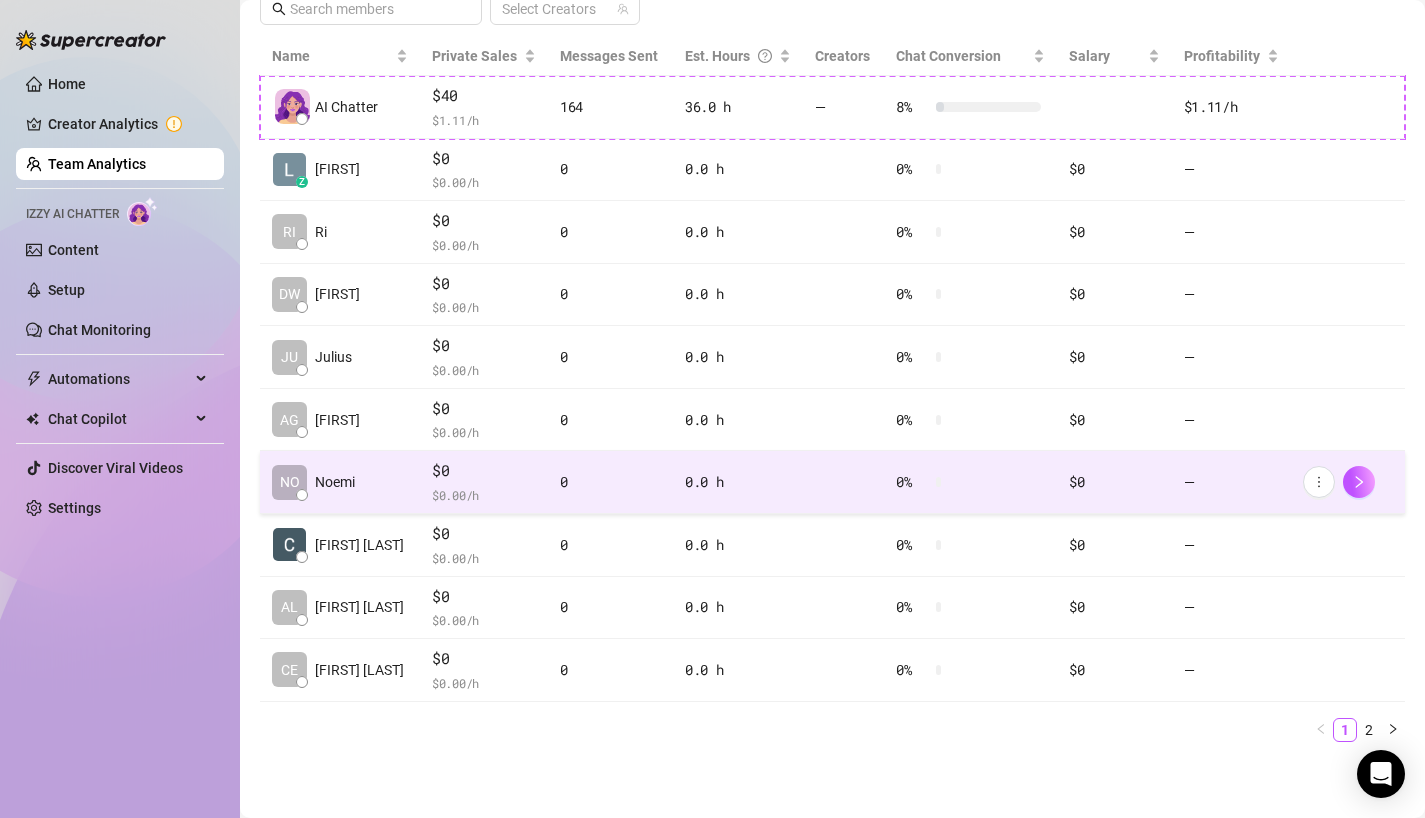 scroll, scrollTop: 439, scrollLeft: 0, axis: vertical 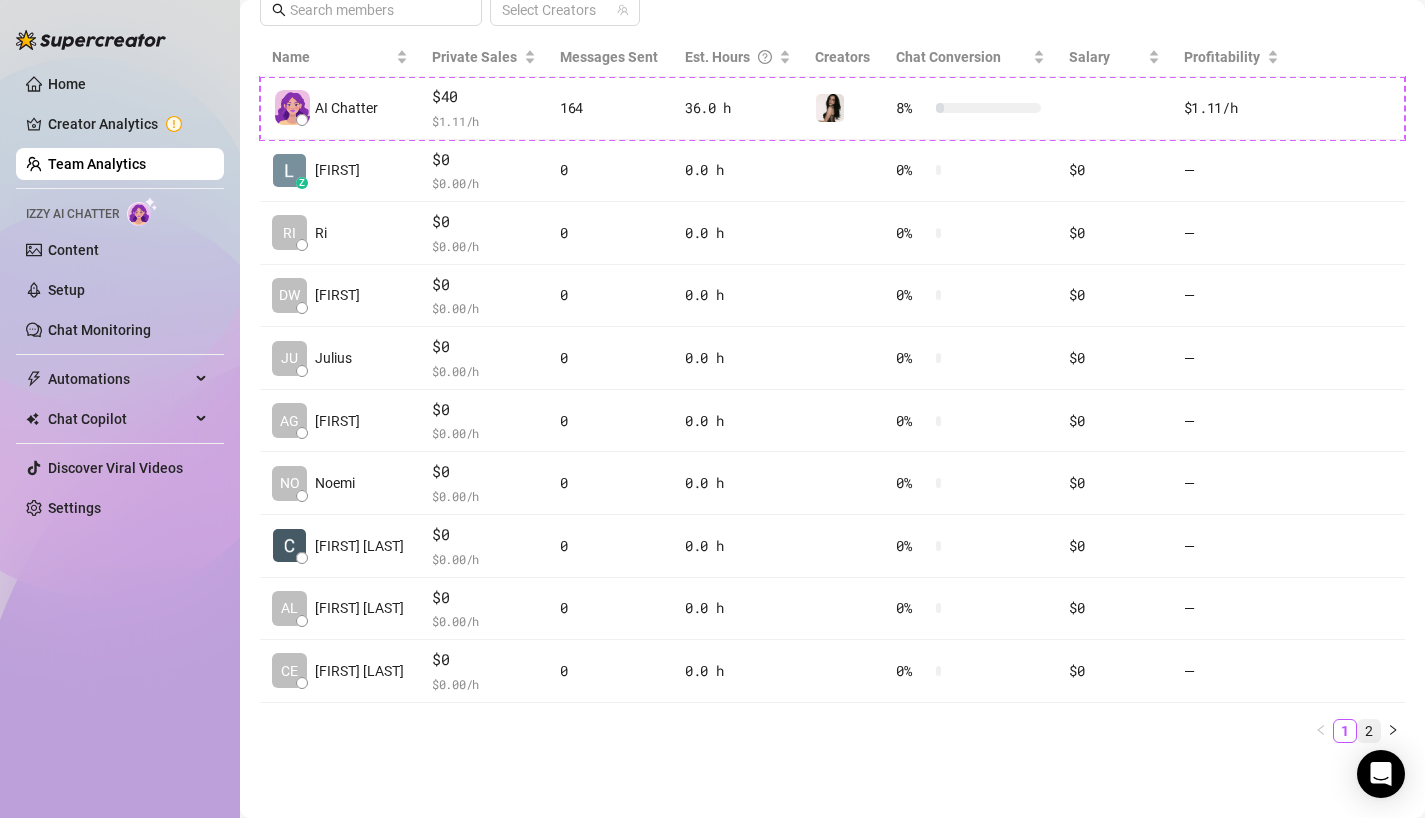 click on "2" at bounding box center [1369, 731] 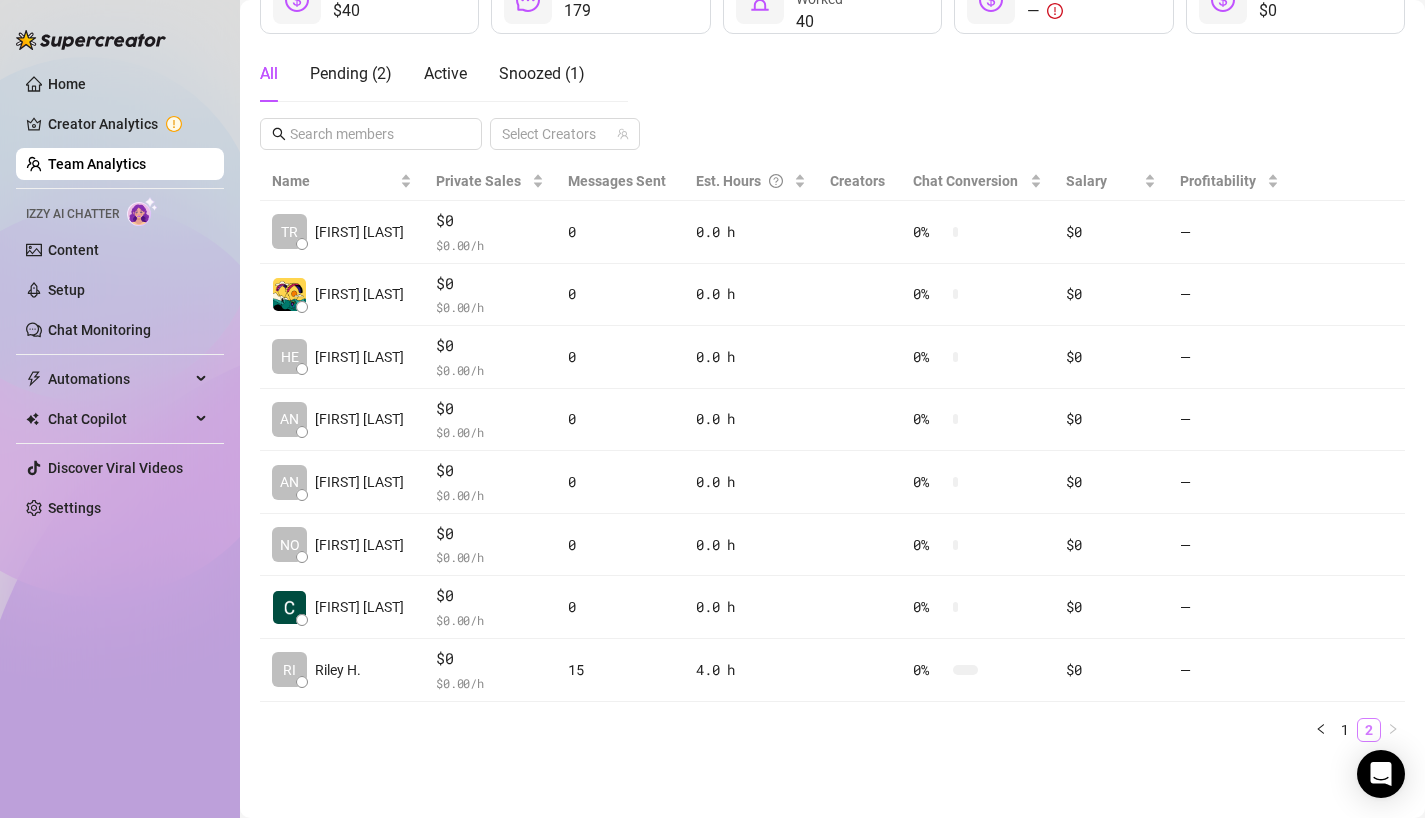scroll, scrollTop: 314, scrollLeft: 0, axis: vertical 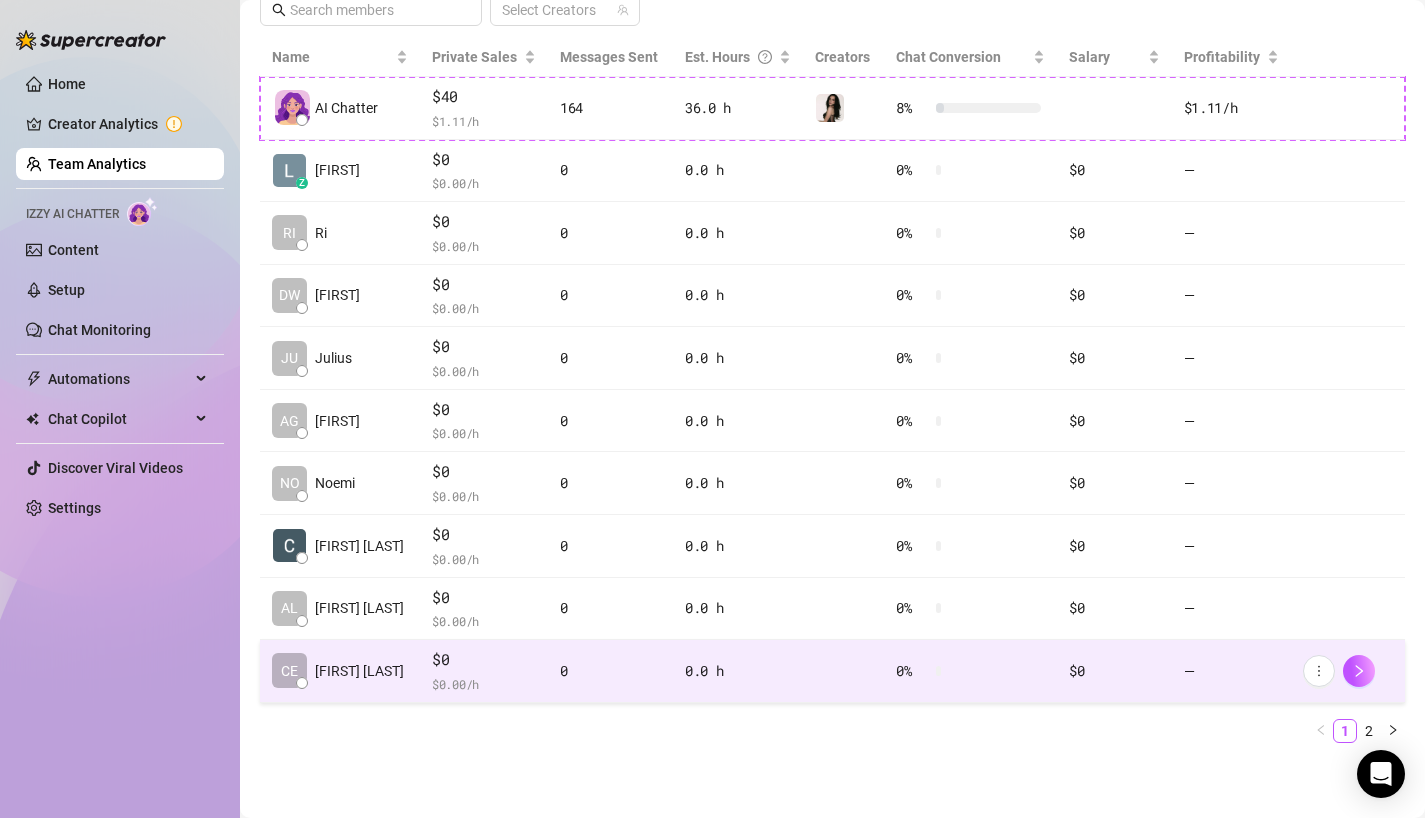 click on "0" at bounding box center [610, 671] 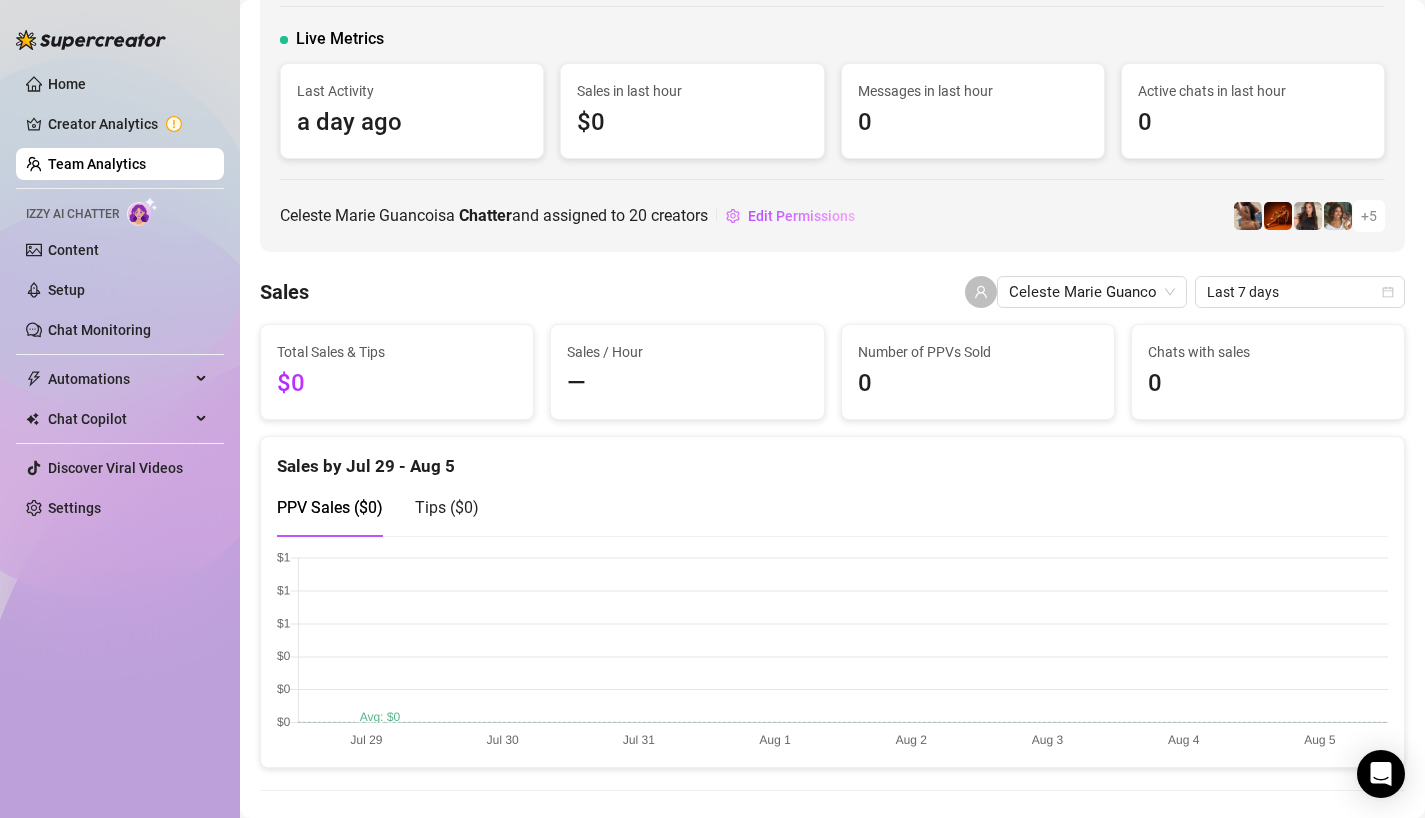 scroll, scrollTop: 0, scrollLeft: 0, axis: both 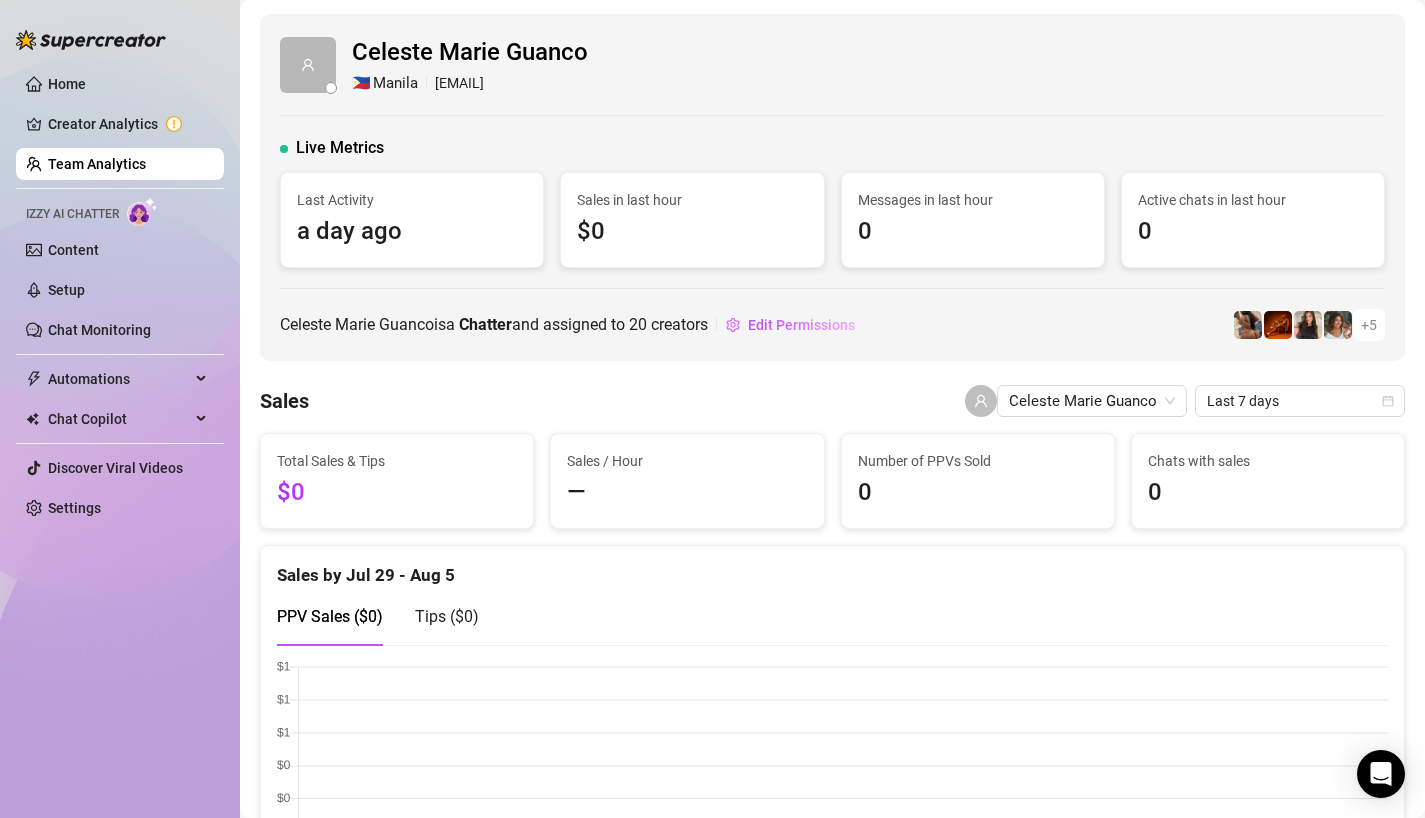 click on "Team Analytics" at bounding box center [97, 164] 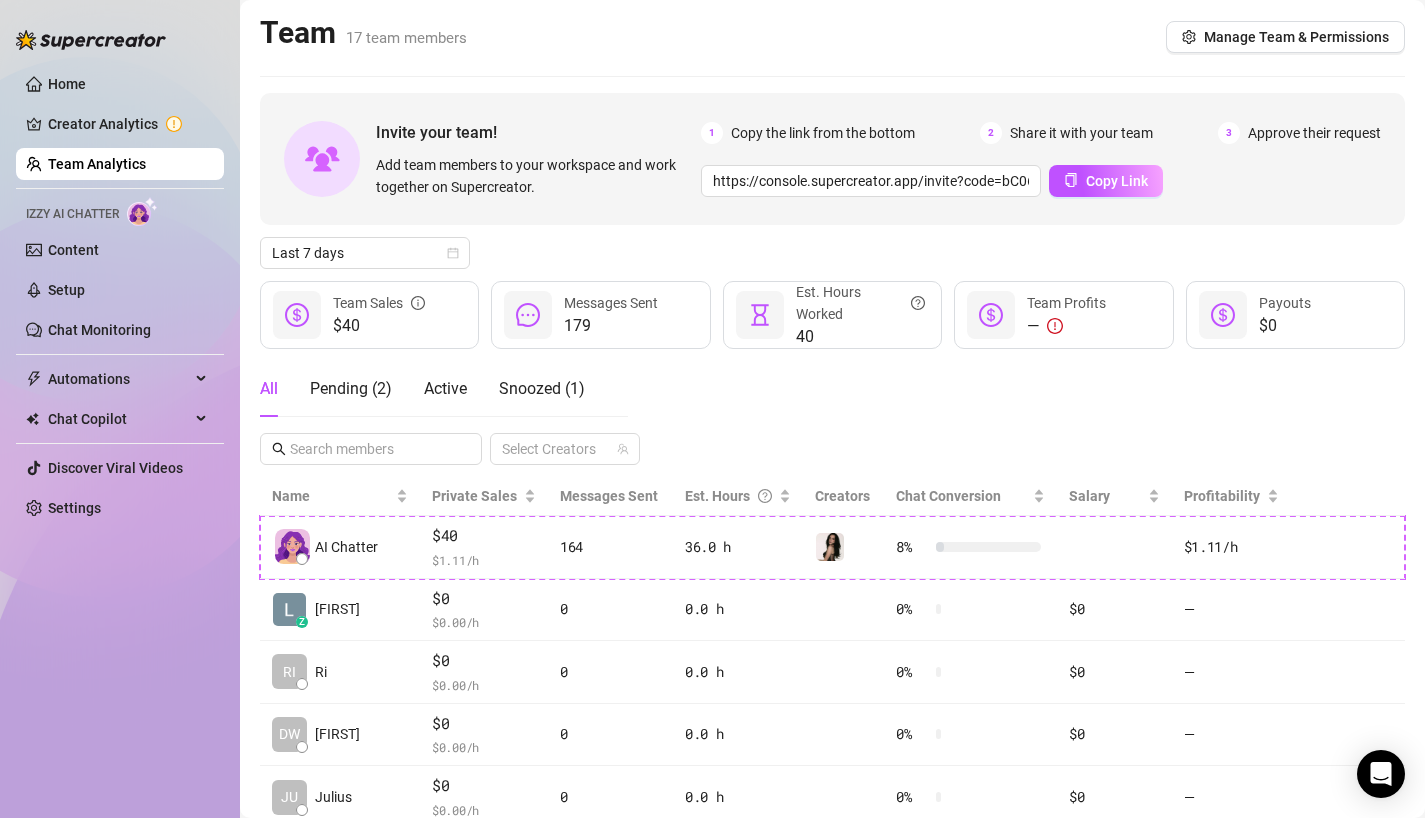 click on "All Pending ( 2 ) Active Snoozed ( 1 )   Select Creators" at bounding box center [832, 413] 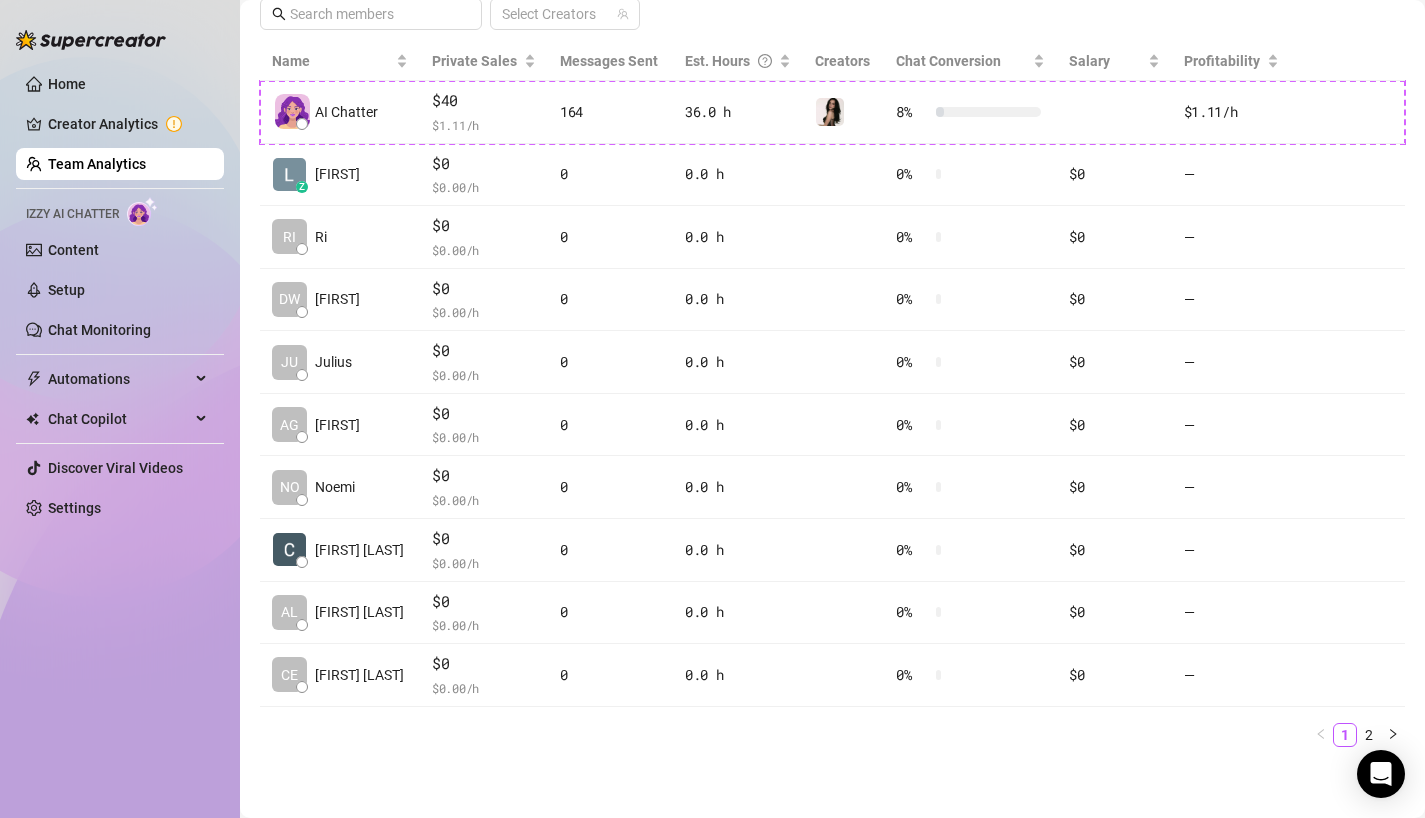 scroll, scrollTop: 439, scrollLeft: 0, axis: vertical 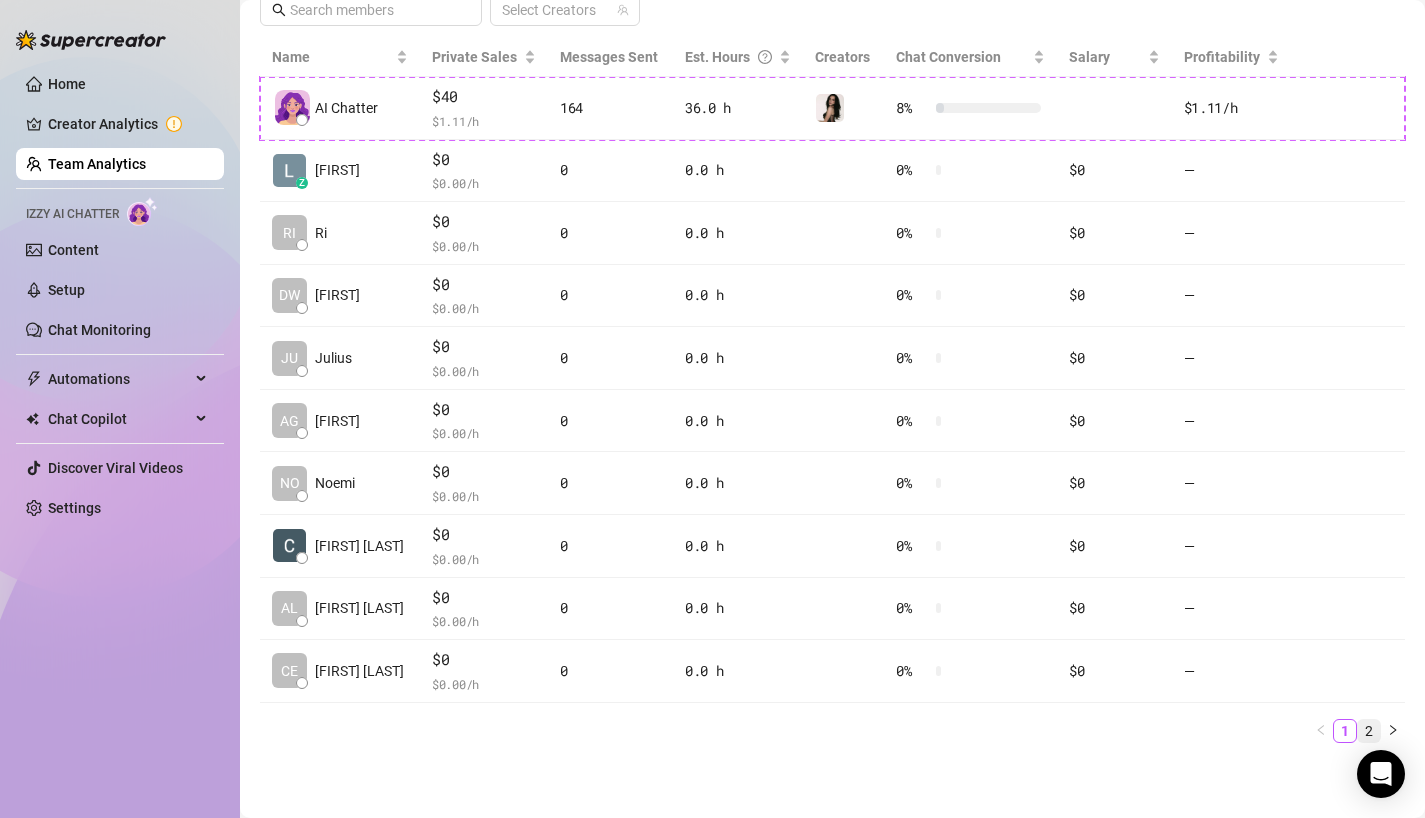 click on "2" at bounding box center (1369, 731) 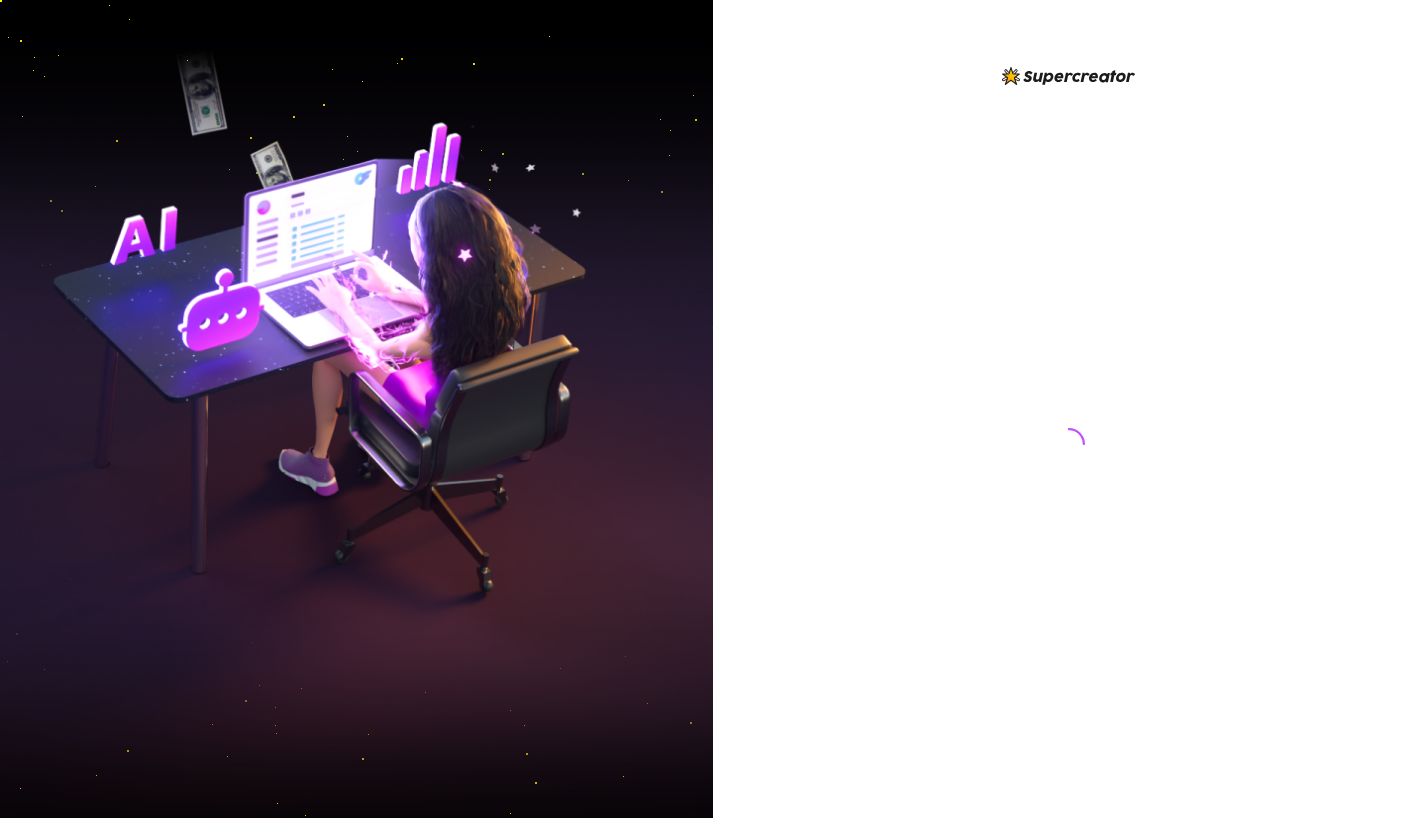 scroll, scrollTop: 0, scrollLeft: 0, axis: both 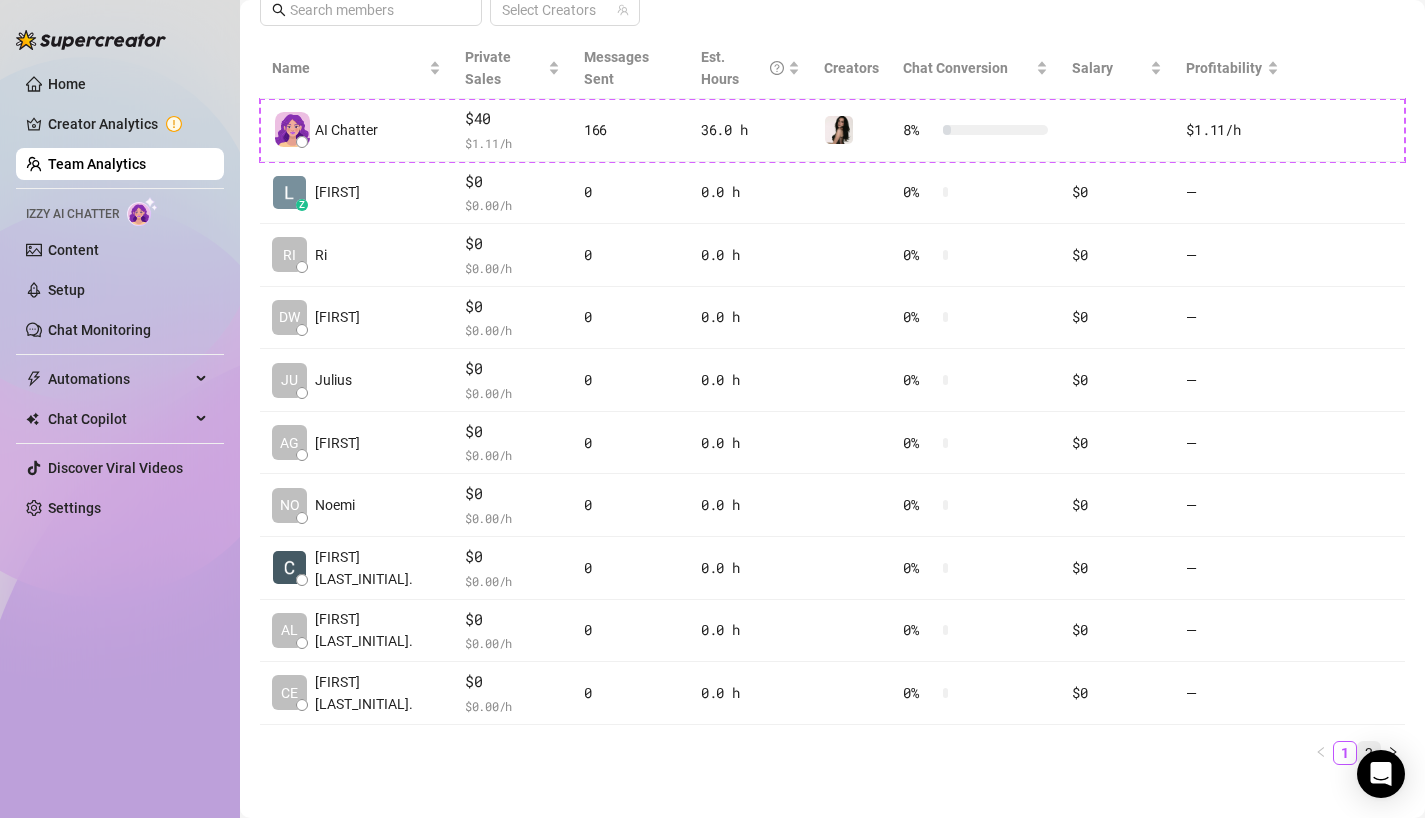 click on "2" at bounding box center (1369, 753) 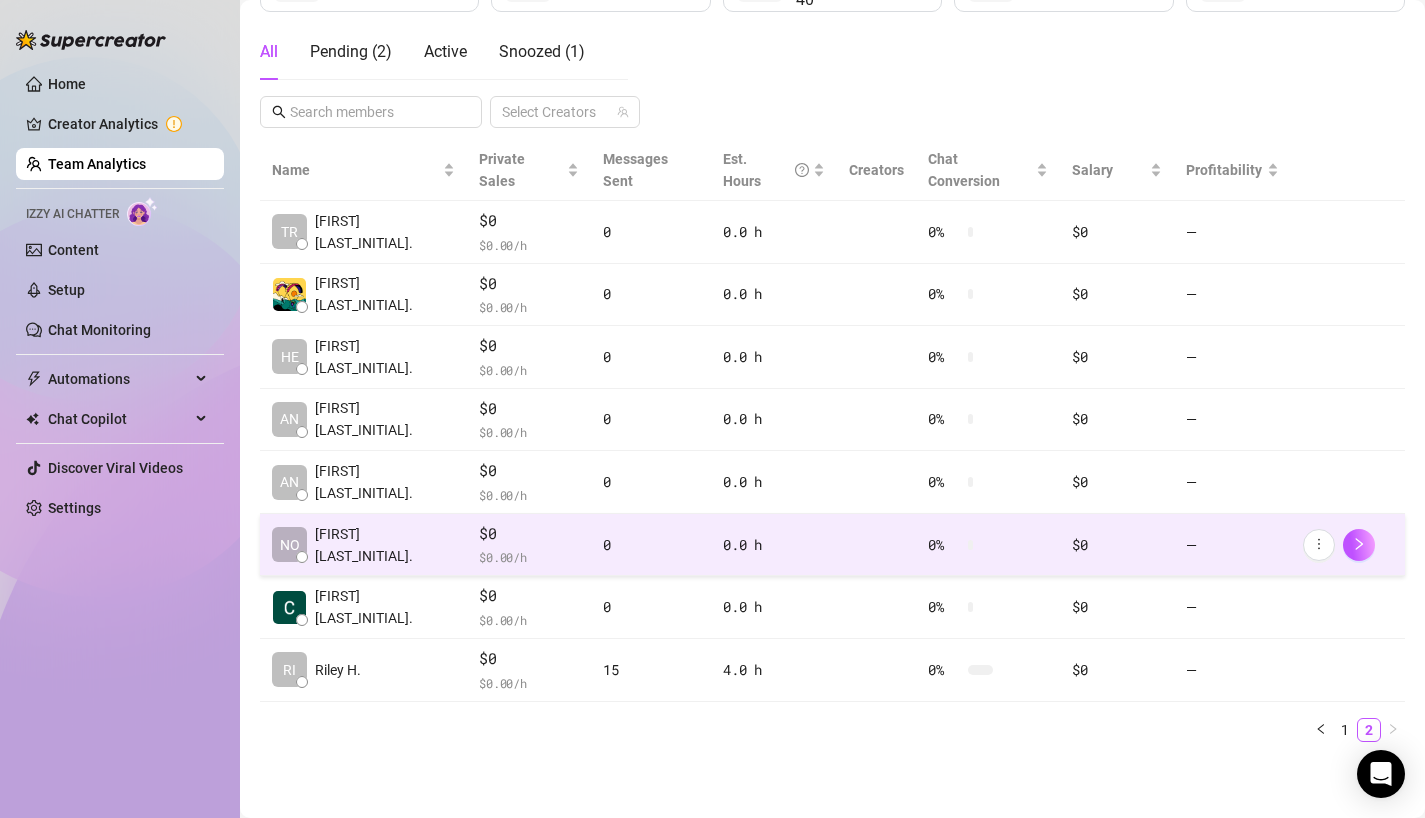 scroll, scrollTop: 314, scrollLeft: 0, axis: vertical 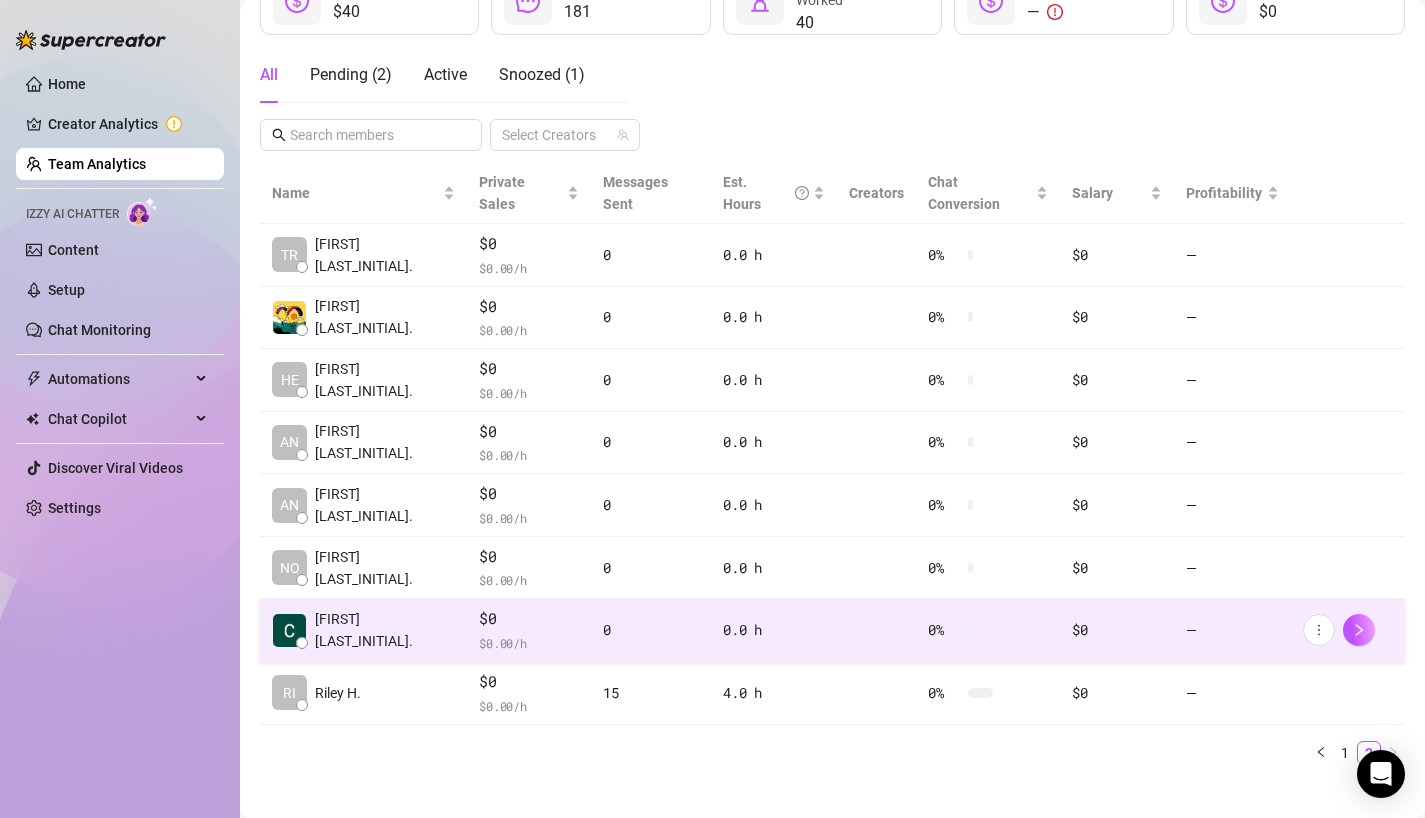 click on "0.0 h" at bounding box center [774, 630] 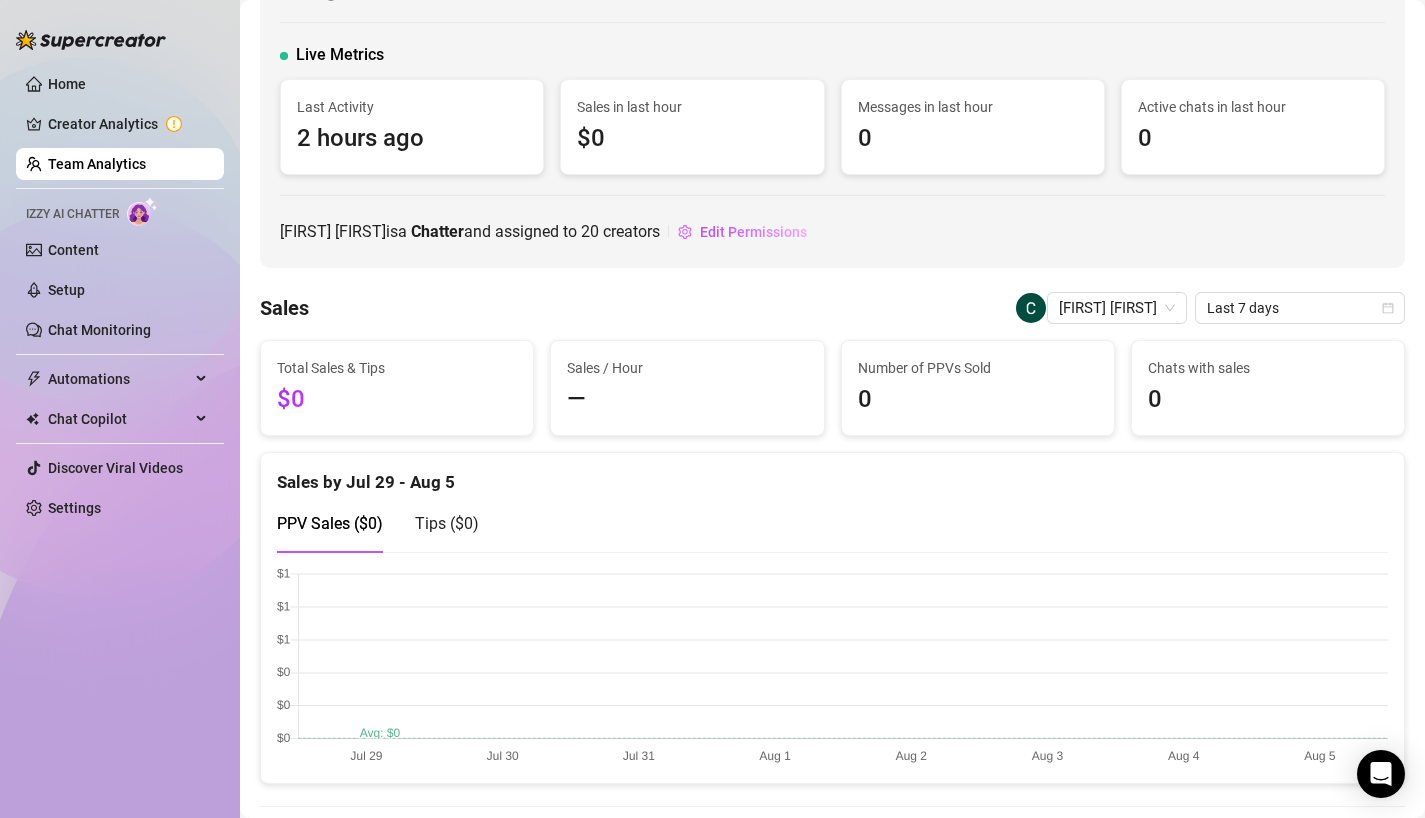 scroll, scrollTop: 0, scrollLeft: 0, axis: both 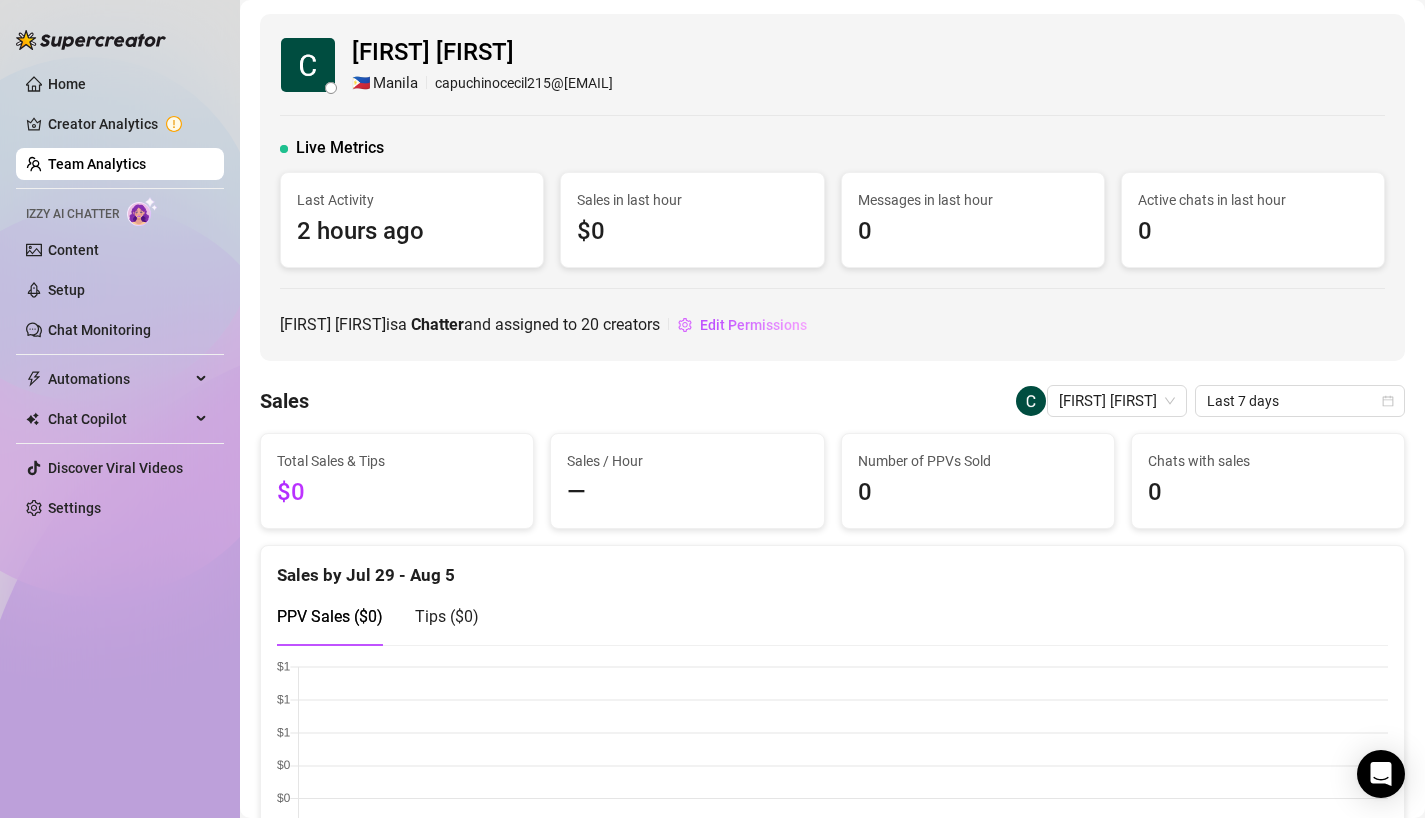 click on "Team Analytics" at bounding box center [97, 164] 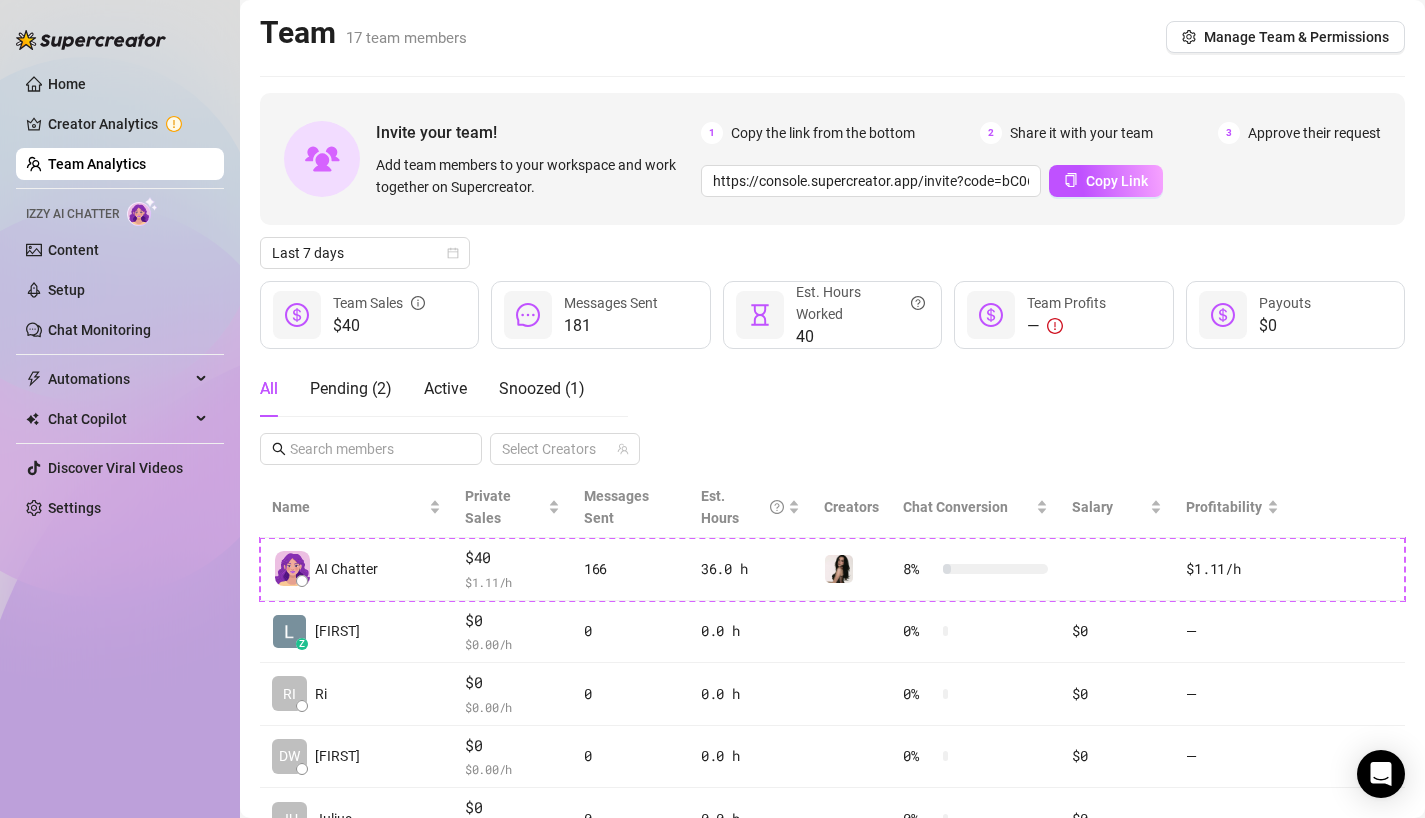 click on "All Pending ( 2 ) Active Snoozed ( 1 )   Select Creators" at bounding box center (832, 413) 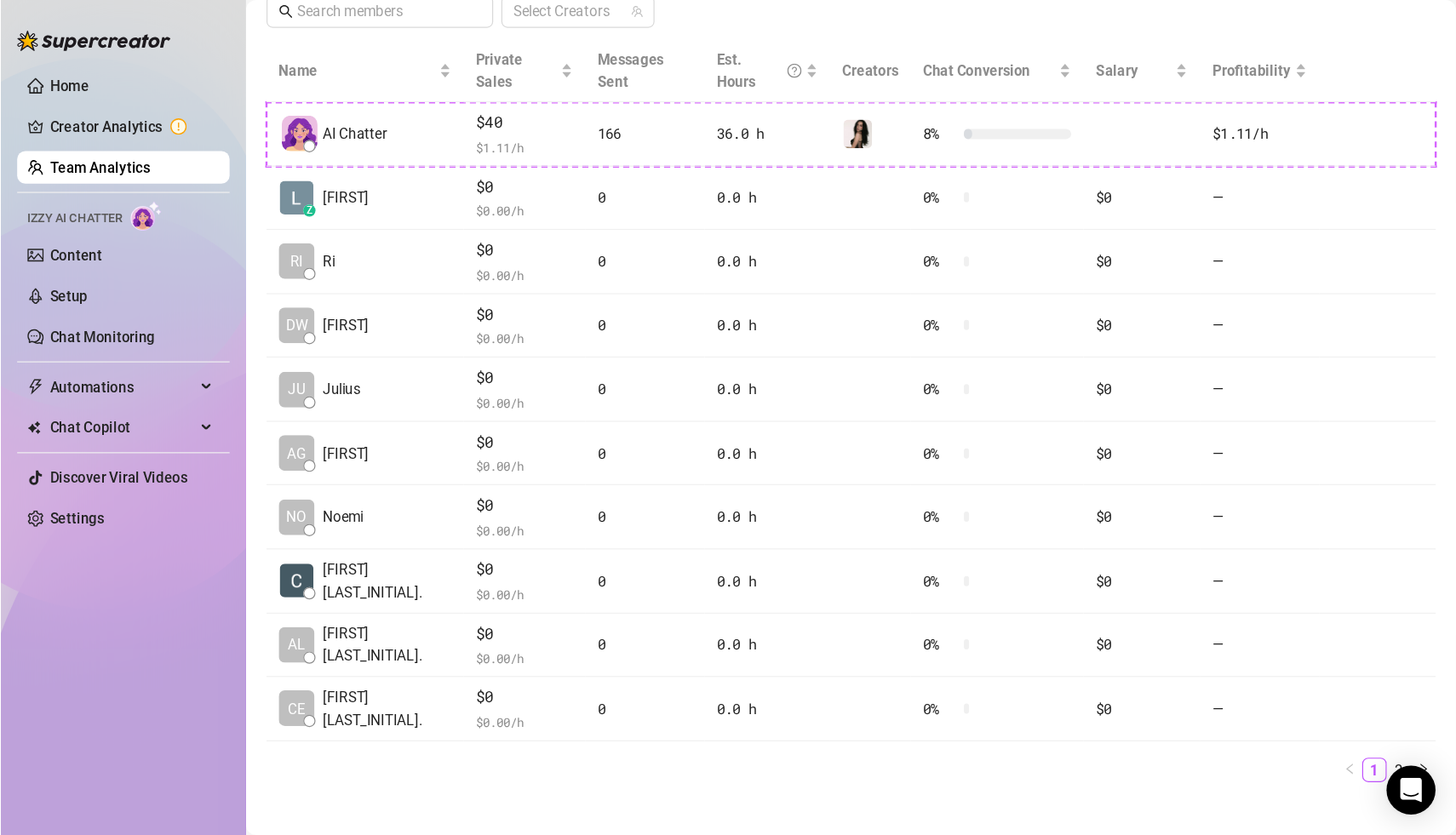 scroll, scrollTop: 374, scrollLeft: 0, axis: vertical 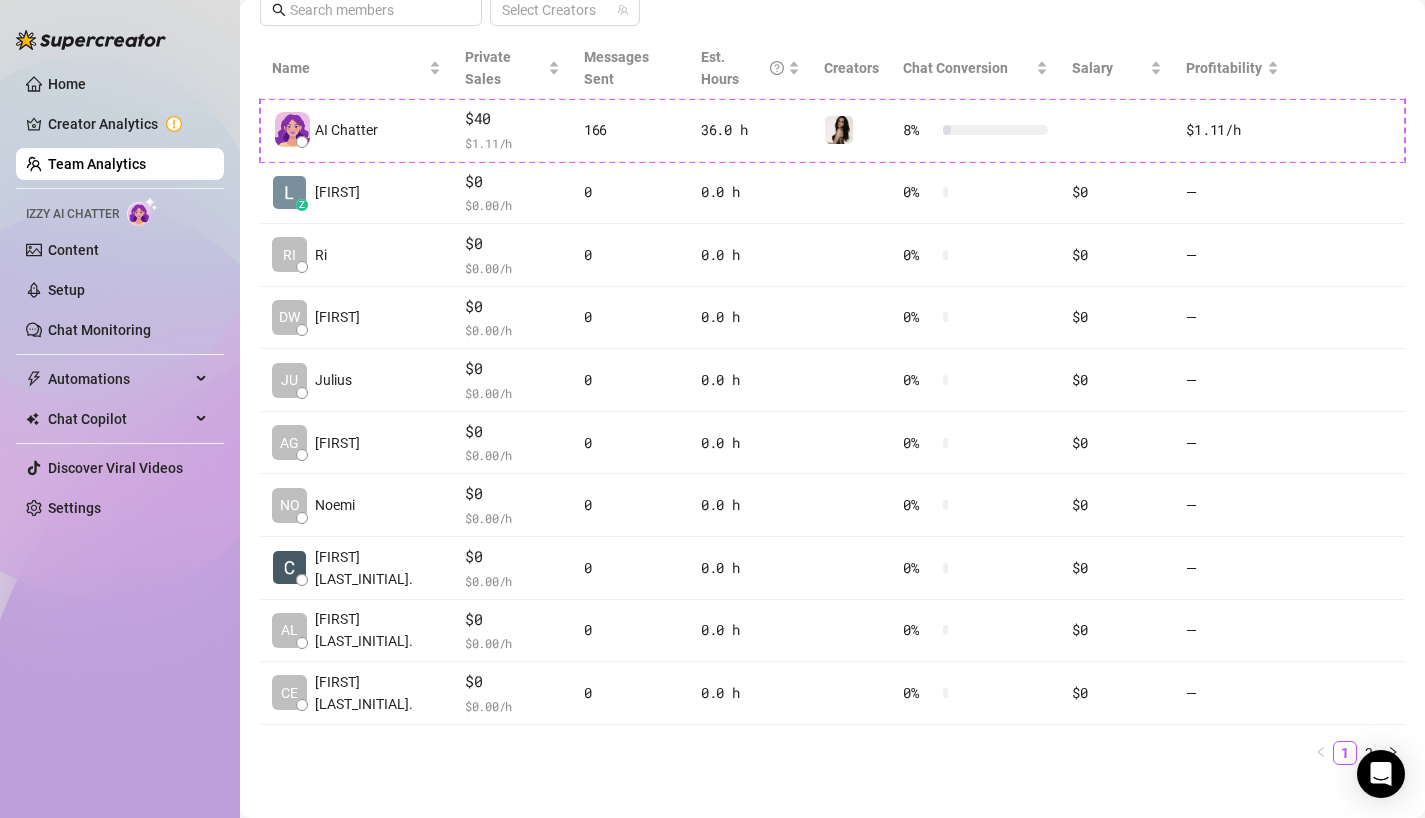 click on "Name Private Sales Messages Sent Est. Hours  Creators Chat Conversion Salary Profitability AI Chatter $40 $ 1.11 /h 166 36.0 h 8 % $1.11 /h z [FIRST] $0 $ 0.00 /h 0 0.0 h 0 % $0 — RI [FIRST] $0 $ 0.00 /h 0 0.0 h 0 % $0 — DW [FIRST] $0 $ 0.00 /h 0 0.0 h 0 % $0 — JU [FIRST] $0 $ 0.00 /h 0 0.0 h 0 % $0 — AG [FIRST] $0 $ 0.00 /h 0 0.0 h 0 % $0 — NO [FIRST] $0 $ 0.00 /h 0 0.0 h 0 % $0 — [FIRST] [LAST_INITIAL]. $0 $ 0.00 /h 0 0.0 h 0 % $0 — [FIRST] [FIRST] [LAST_INITIAL]. $0 $ 0.00 /h 0 0.0 h 0 % $0 — [FIRST] [FIRST] [LAST_INITIAL]. $0 $ 0.00 /h 0 0.0 h 0 % $0 — 1 2" at bounding box center (832, 409) 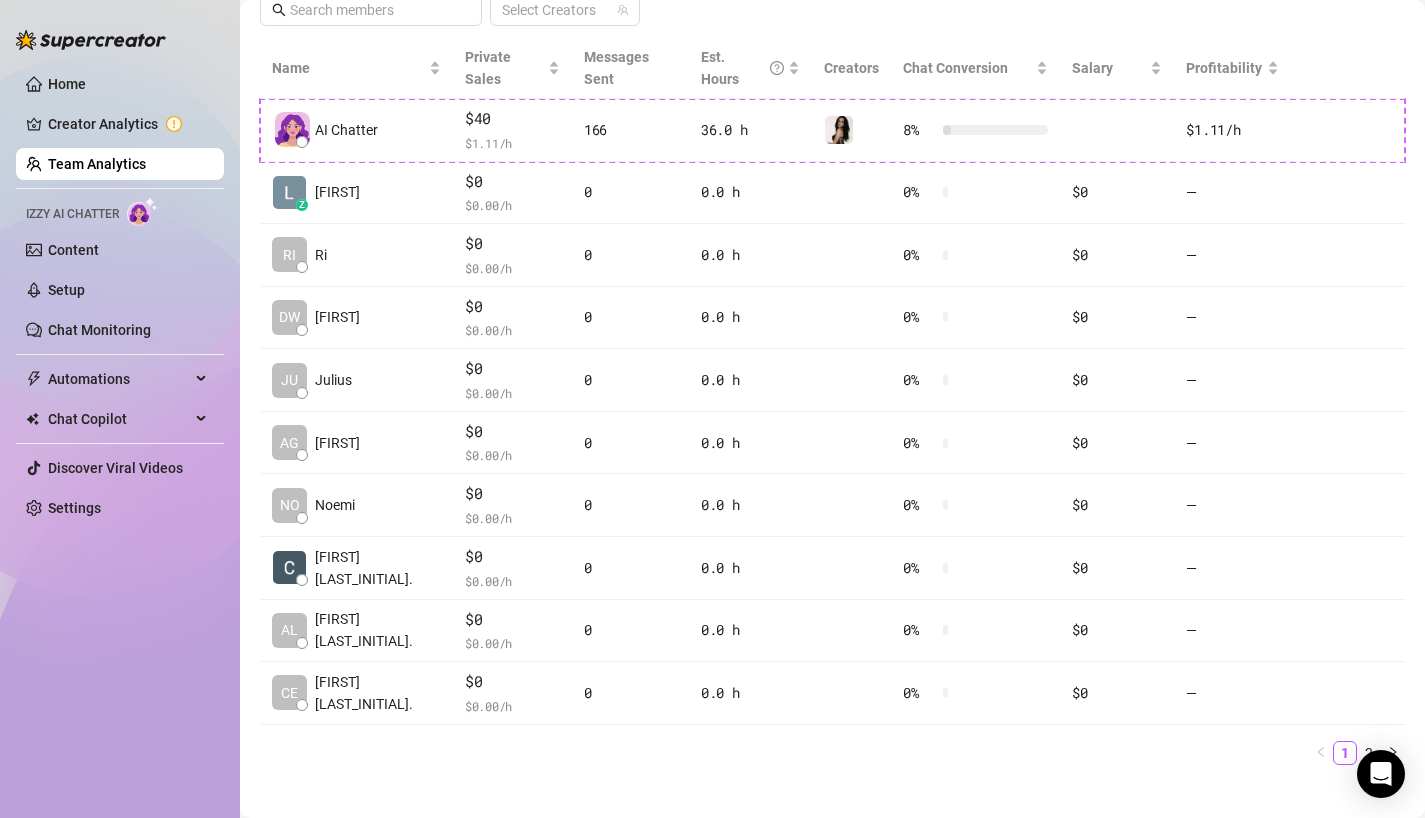 click on "Name Private Sales Messages Sent Est. Hours  Creators Chat Conversion Salary Profitability AI Chatter $40 $ 1.11 /h 166 36.0 h 8 % $1.11 /h z [FIRST] $0 $ 0.00 /h 0 0.0 h 0 % $0 — RI [FIRST] $0 $ 0.00 /h 0 0.0 h 0 % $0 — DW [FIRST] $0 $ 0.00 /h 0 0.0 h 0 % $0 — JU [FIRST] $0 $ 0.00 /h 0 0.0 h 0 % $0 — AG [FIRST] $0 $ 0.00 /h 0 0.0 h 0 % $0 — NO [FIRST] $0 $ 0.00 /h 0 0.0 h 0 % $0 — [FIRST] [LAST_INITIAL]. $0 $ 0.00 /h 0 0.0 h 0 % $0 — [FIRST] [FIRST] [LAST_INITIAL]. $0 $ 0.00 /h 0 0.0 h 0 % $0 — [FIRST] [FIRST] [LAST_INITIAL]. $0 $ 0.00 /h 0 0.0 h 0 % $0 — 1 2" at bounding box center [832, 401] 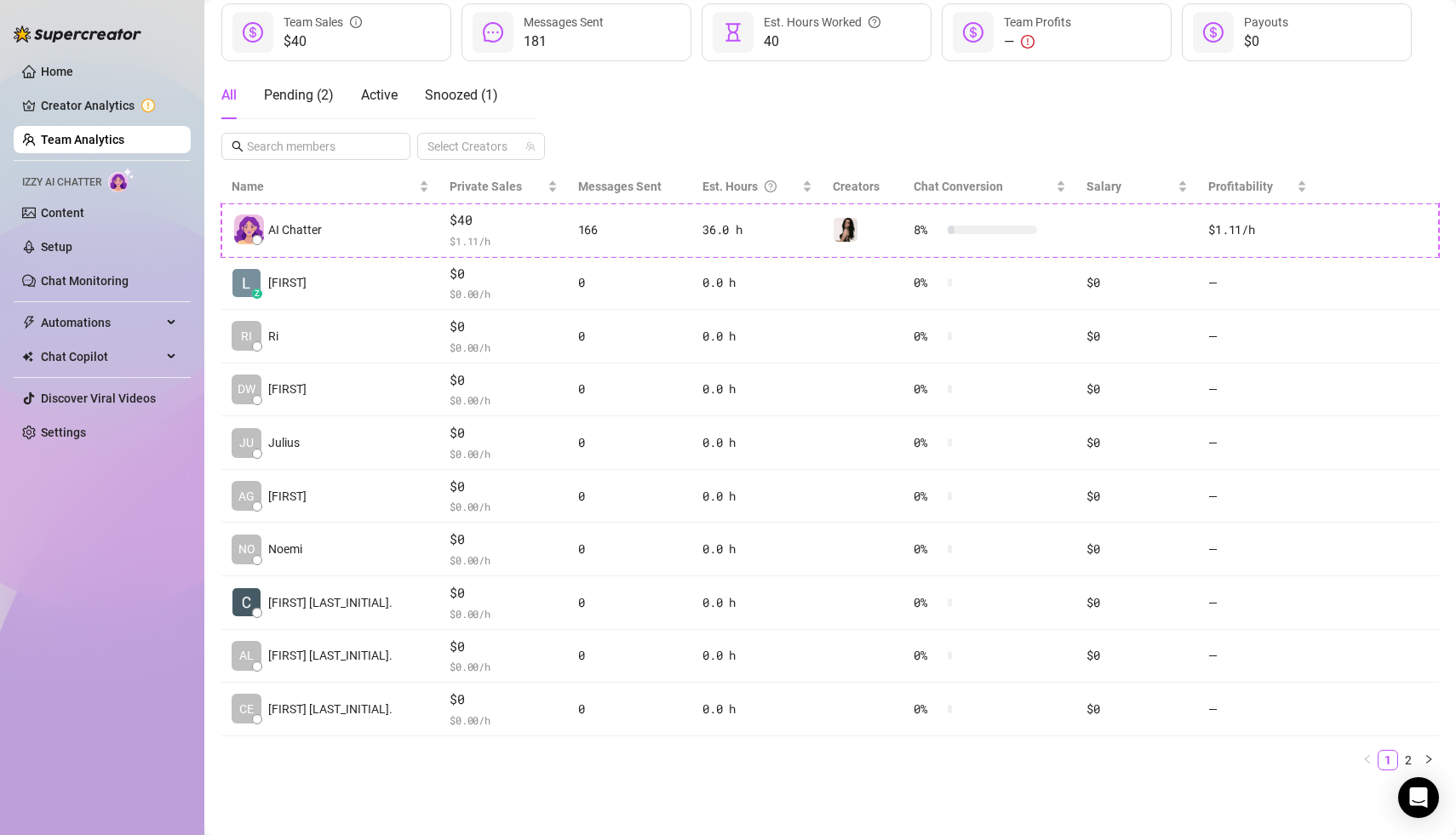 scroll, scrollTop: 230, scrollLeft: 0, axis: vertical 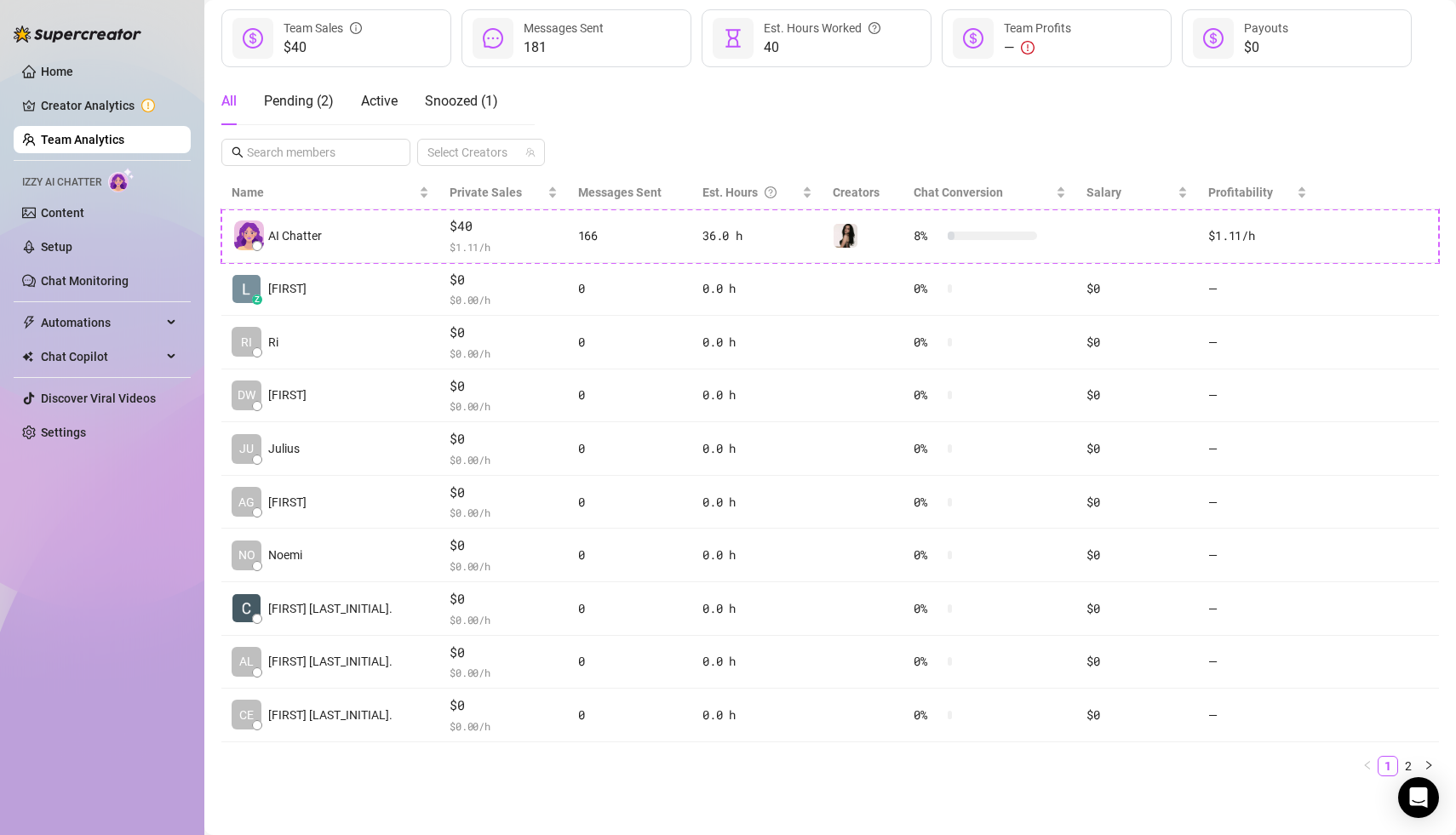 click on "Name Private Sales Messages Sent Est. Hours  Creators Chat Conversion Salary Profitability AI Chatter $40 $ 1.11 /h 166 36.0 h 8 % $1.11 /h z [FIRST] $0 $ 0.00 /h 0 0.0 h 0 % $0 — RI [FIRST] $0 $ 0.00 /h 0 0.0 h 0 % $0 — DW [FIRST] $0 $ 0.00 /h 0 0.0 h 0 % $0 — JU [FIRST] $0 $ 0.00 /h 0 0.0 h 0 % $0 — AG [FIRST] $0 $ 0.00 /h 0 0.0 h 0 % $0 — NO [FIRST] $0 $ 0.00 /h 0 0.0 h 0 % $0 — [FIRST] [LAST_INITIAL]. $0 $ 0.00 /h 0 0.0 h 0 % $0 — [FIRST] [FIRST] [LAST_INITIAL]. $0 $ 0.00 /h 0 0.0 h 0 % $0 — [FIRST] [FIRST] [LAST_INITIAL]. $0 $ 0.00 /h 0 0.0 h 0 % $0 — 1 2" at bounding box center (830, 483) 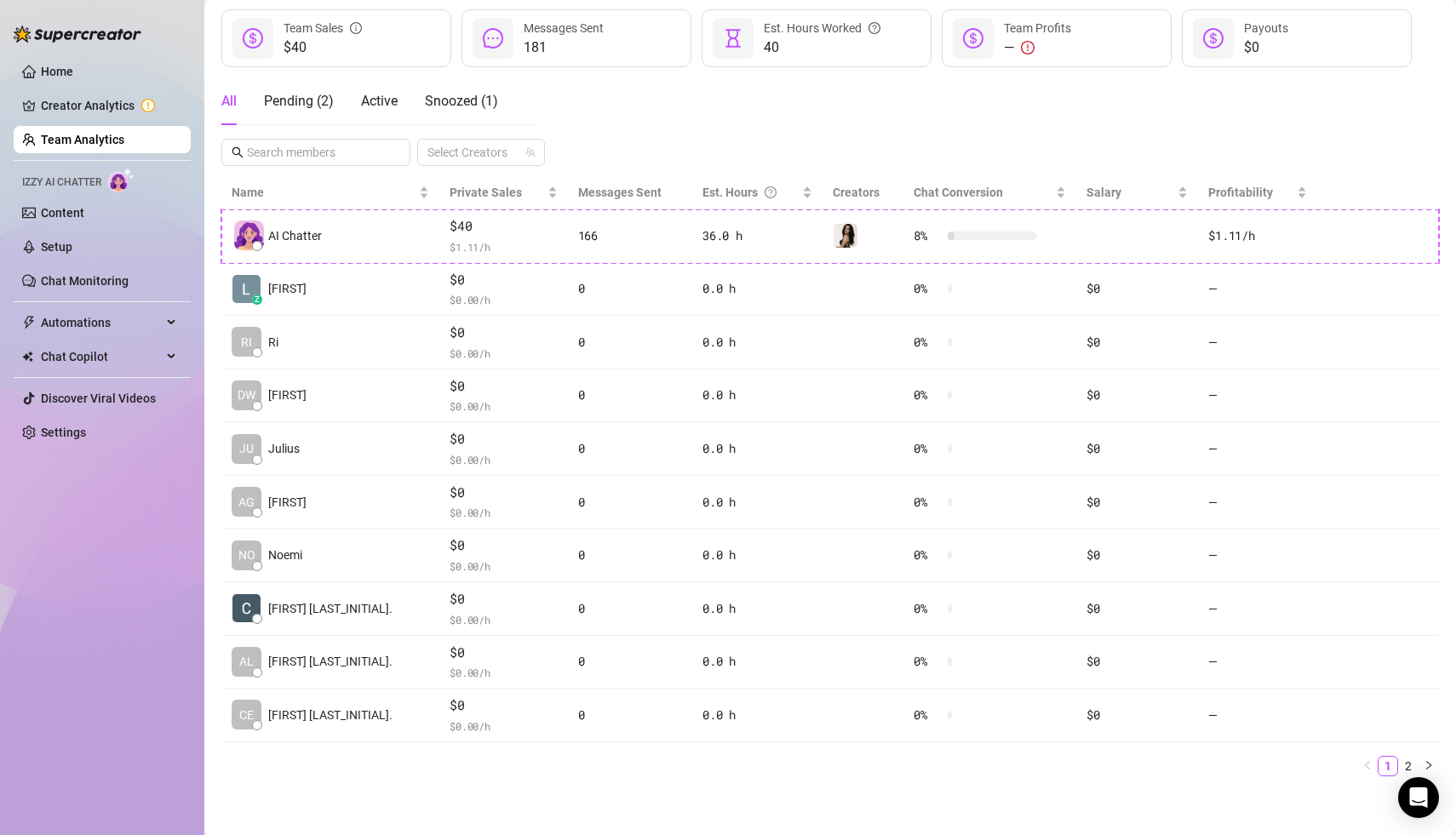 click on "Home Creator Analytics   Team Analytics Izzy AI Chatter Content Setup Chat Monitoring Automations Chat Copilot Discover Viral Videos Settings Izzy AI Chatter" at bounding box center (102, 409) 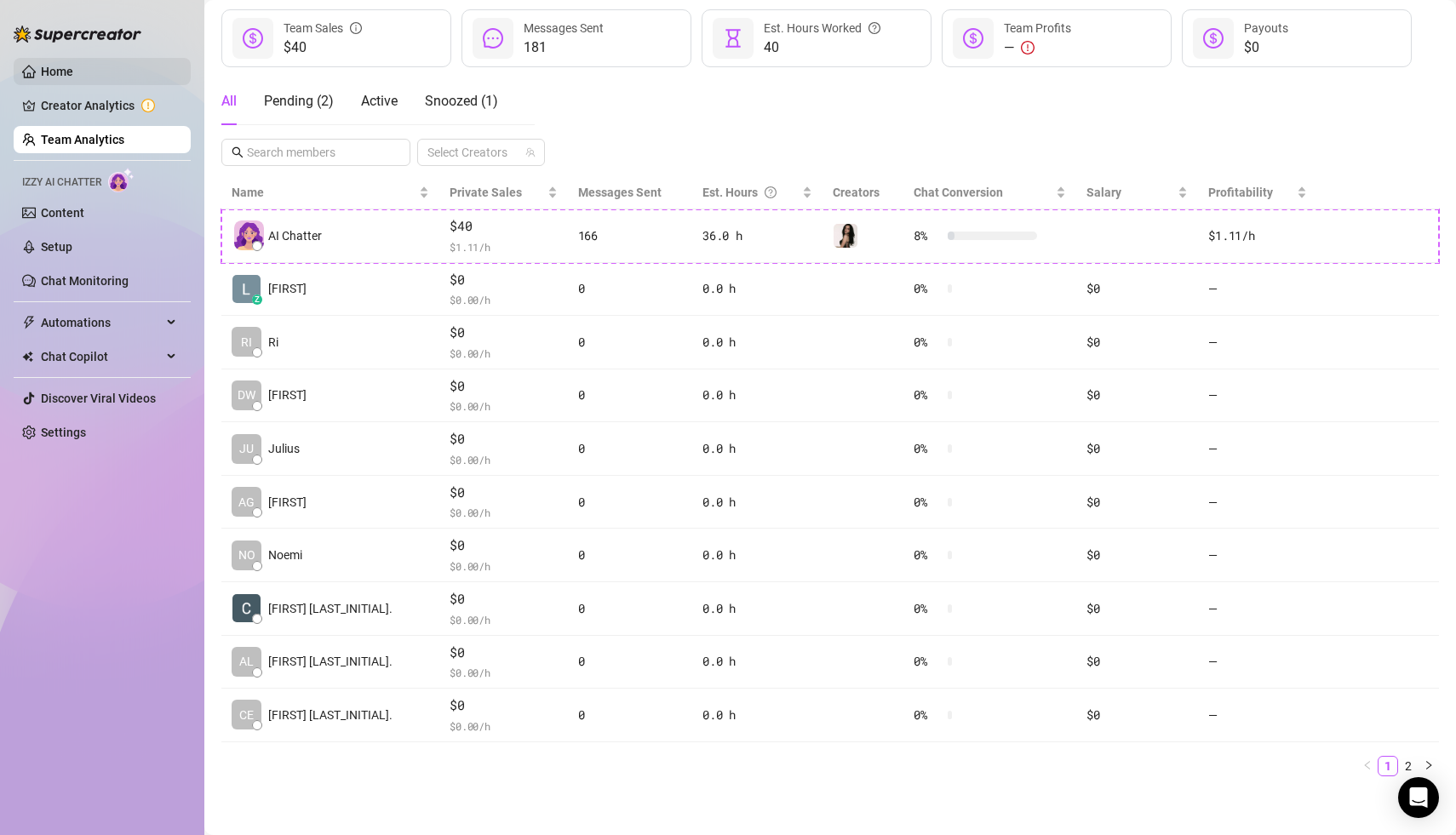 click on "Home" at bounding box center (57, 71) 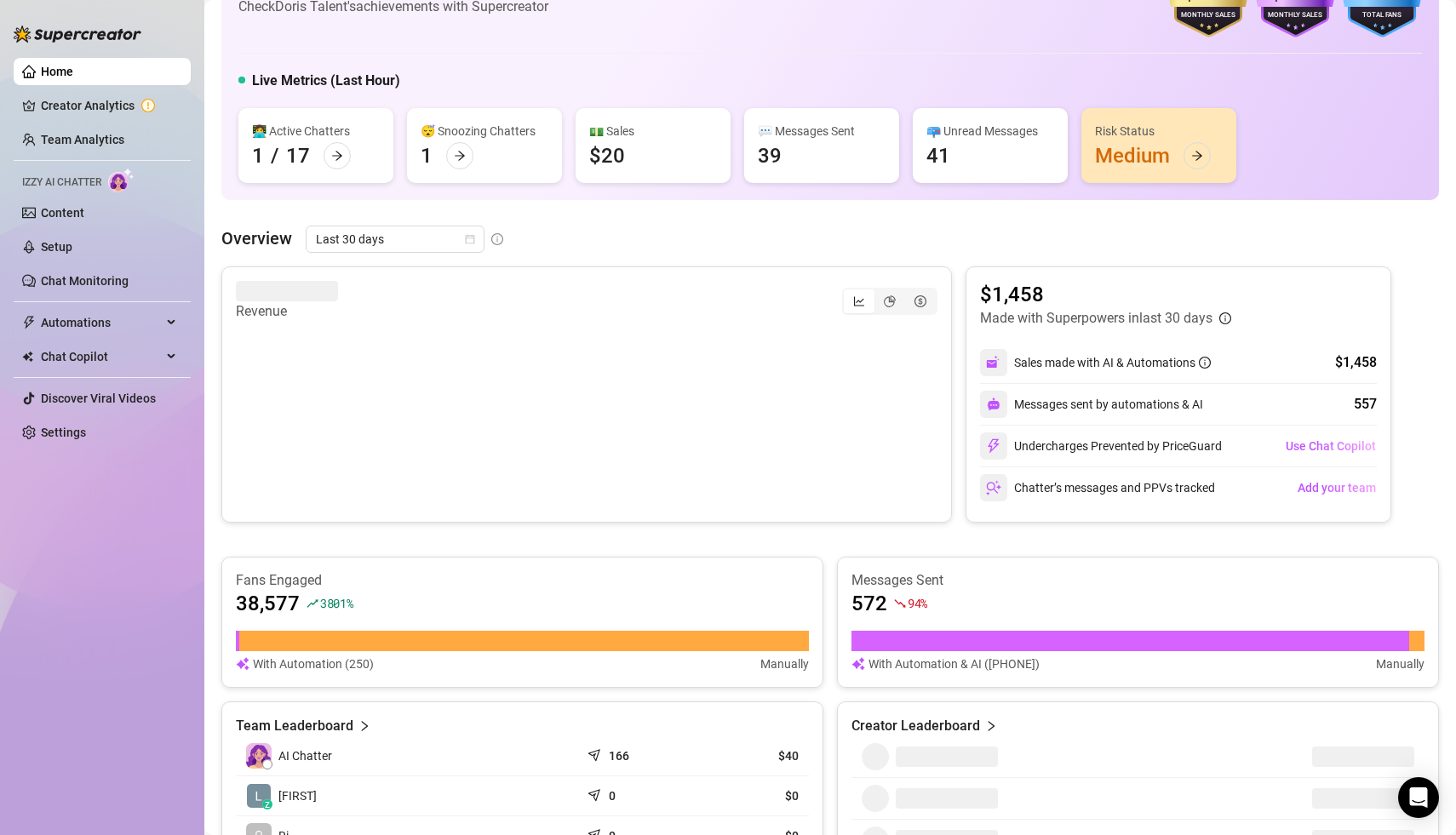 scroll, scrollTop: 77, scrollLeft: 0, axis: vertical 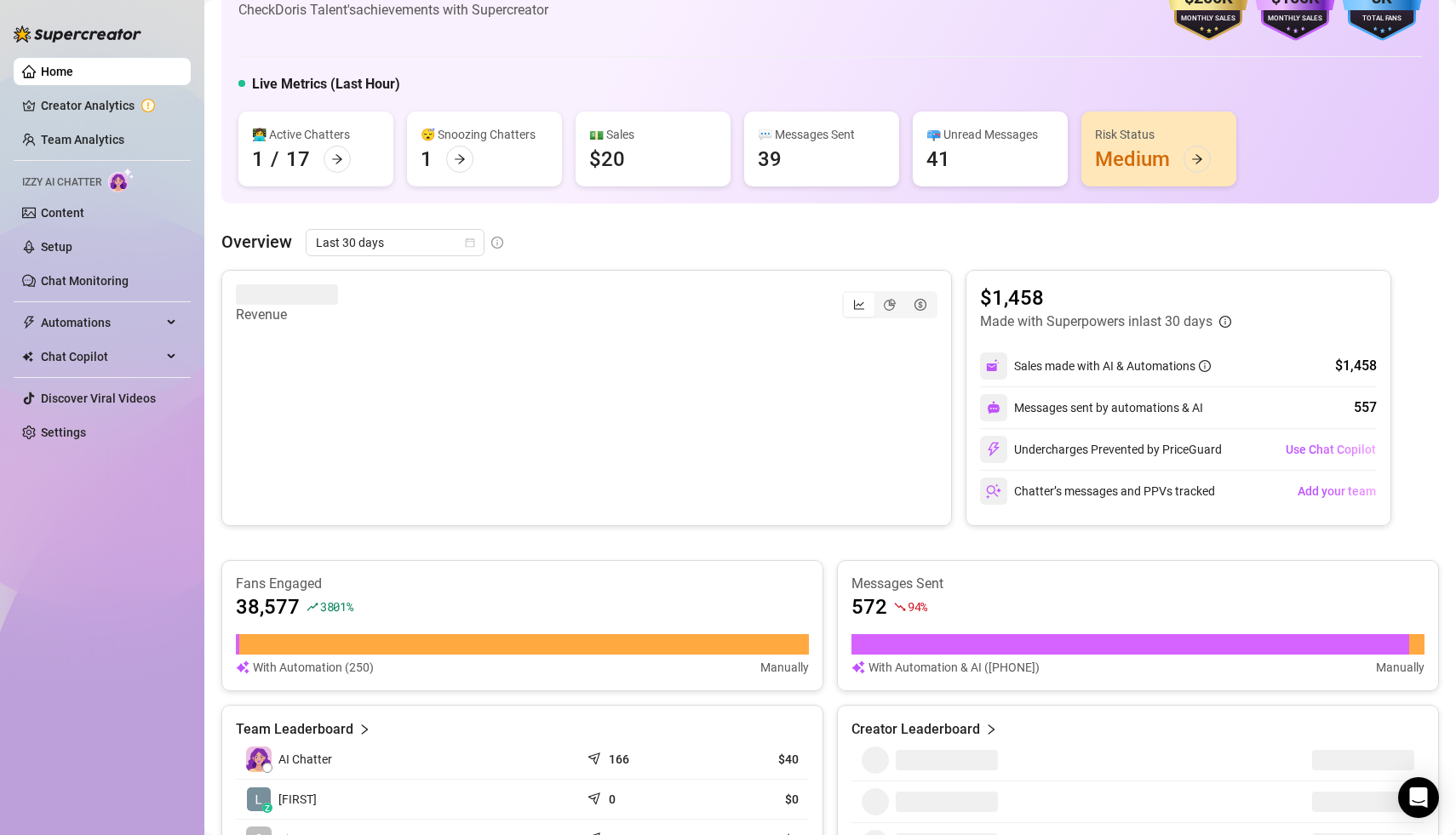click on "Home Creator Analytics   Team Analytics Izzy AI Chatter Content Setup Chat Monitoring Automations Chat Copilot Discover Viral Videos Settings Izzy AI Chatter" at bounding box center [102, 409] 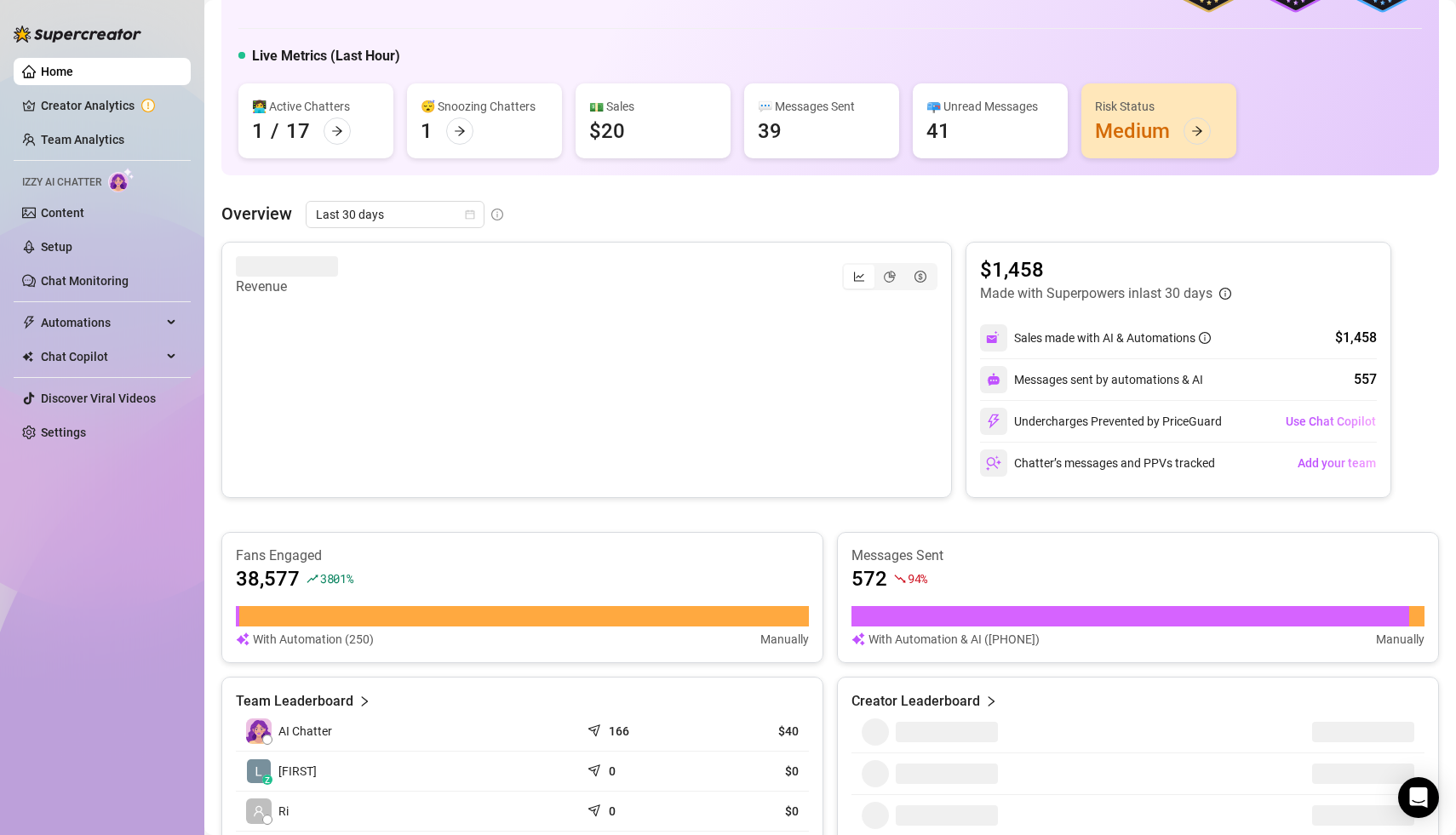 scroll, scrollTop: 125, scrollLeft: 0, axis: vertical 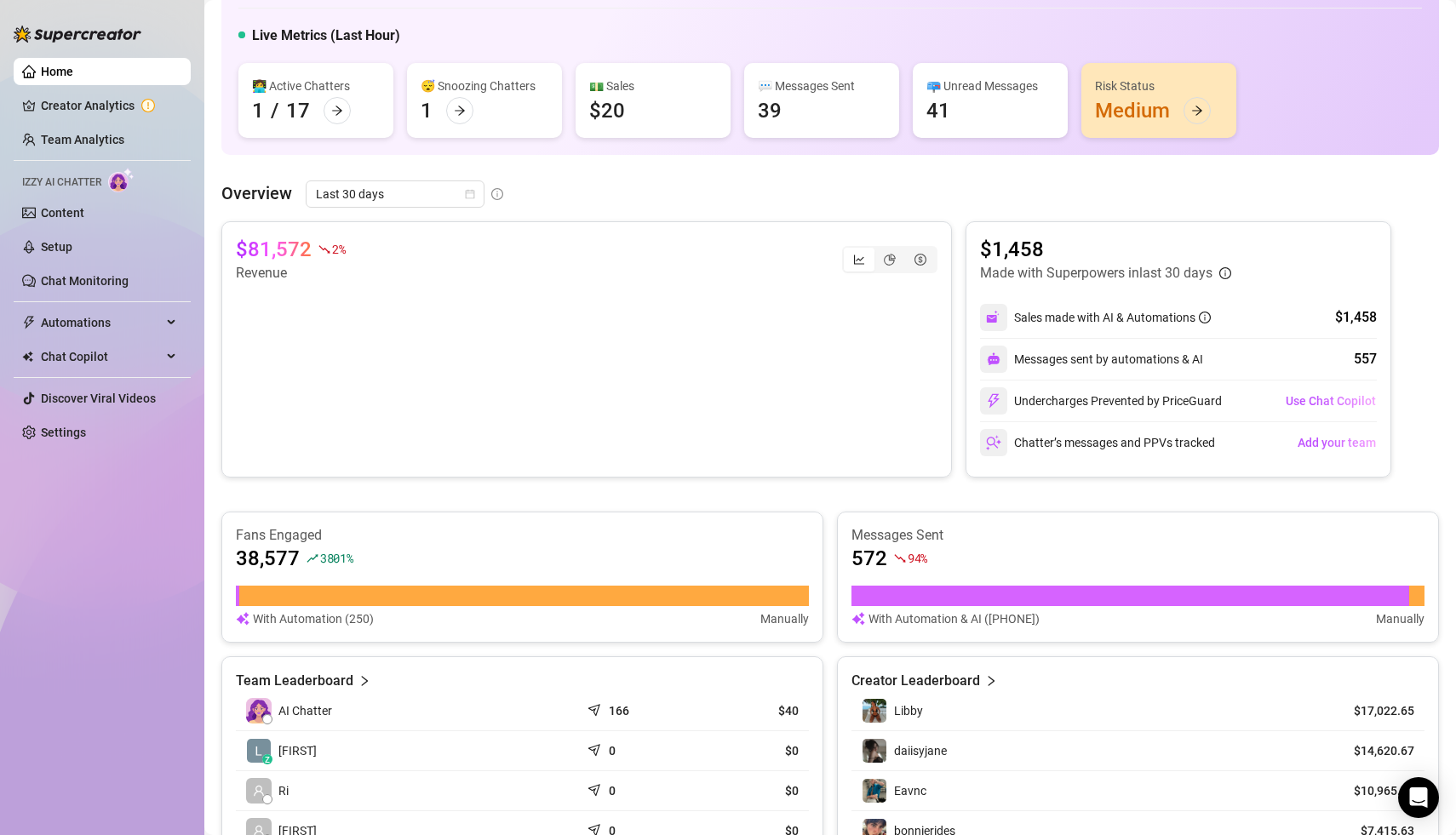 click on "Home Creator Analytics   Team Analytics Izzy AI Chatter Content Setup Chat Monitoring Automations Chat Copilot Discover Viral Videos Settings Izzy AI Chatter" at bounding box center (102, 409) 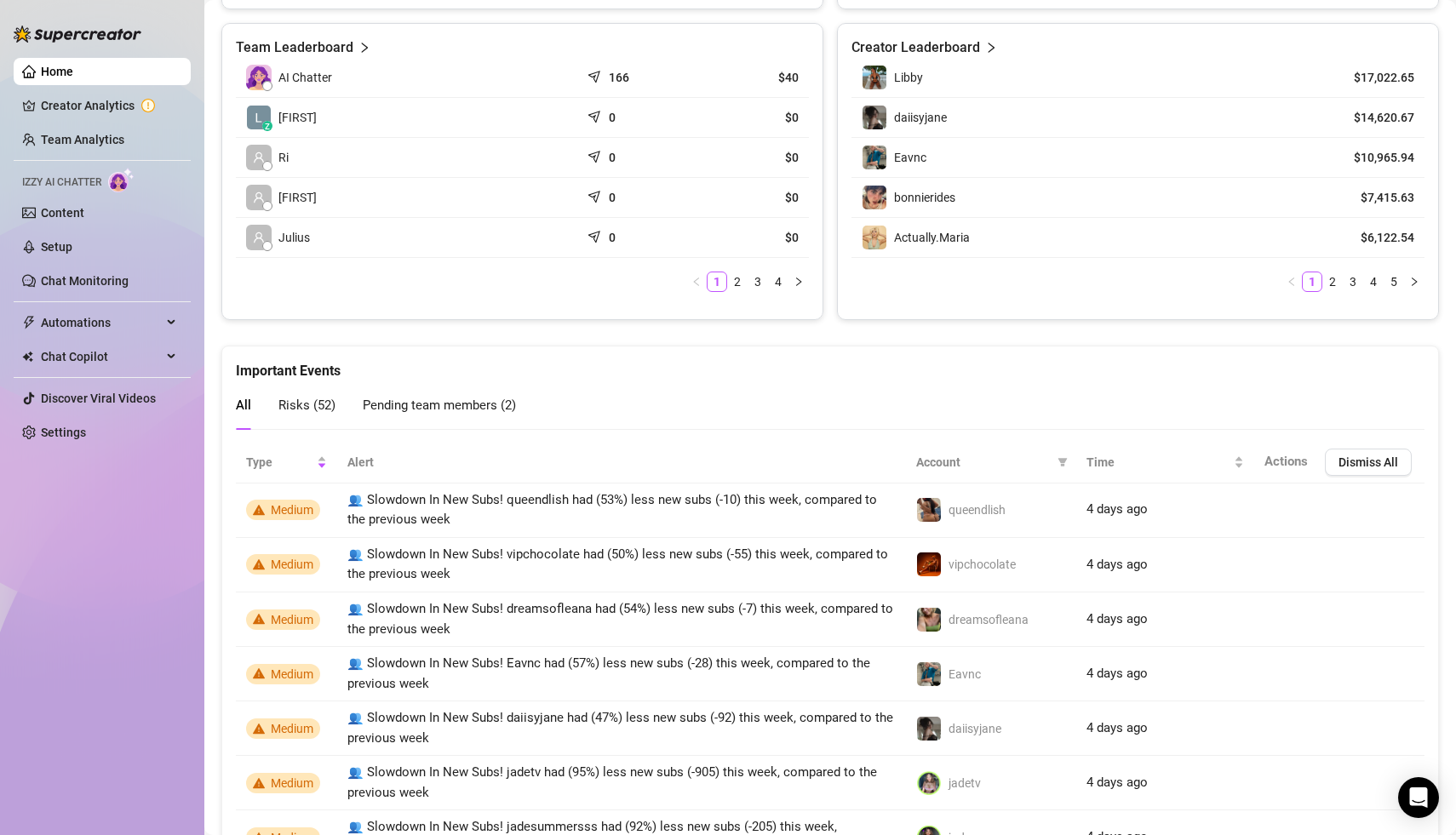scroll, scrollTop: 802, scrollLeft: 0, axis: vertical 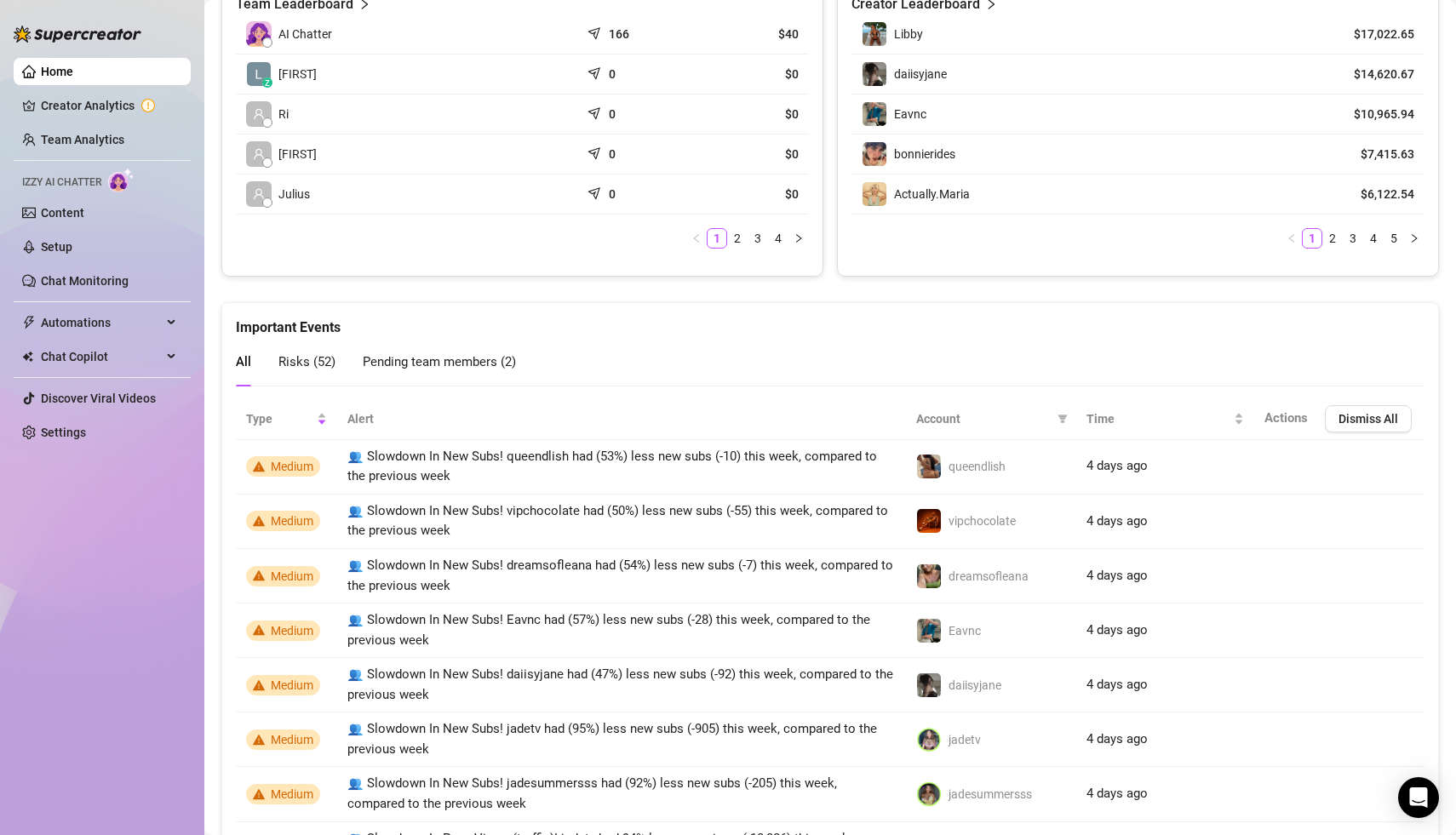 click on "Home Creator Analytics   Team Analytics Izzy AI Chatter Content Setup Chat Monitoring Automations Chat Copilot Discover Viral Videos Settings Izzy AI Chatter" at bounding box center [102, 409] 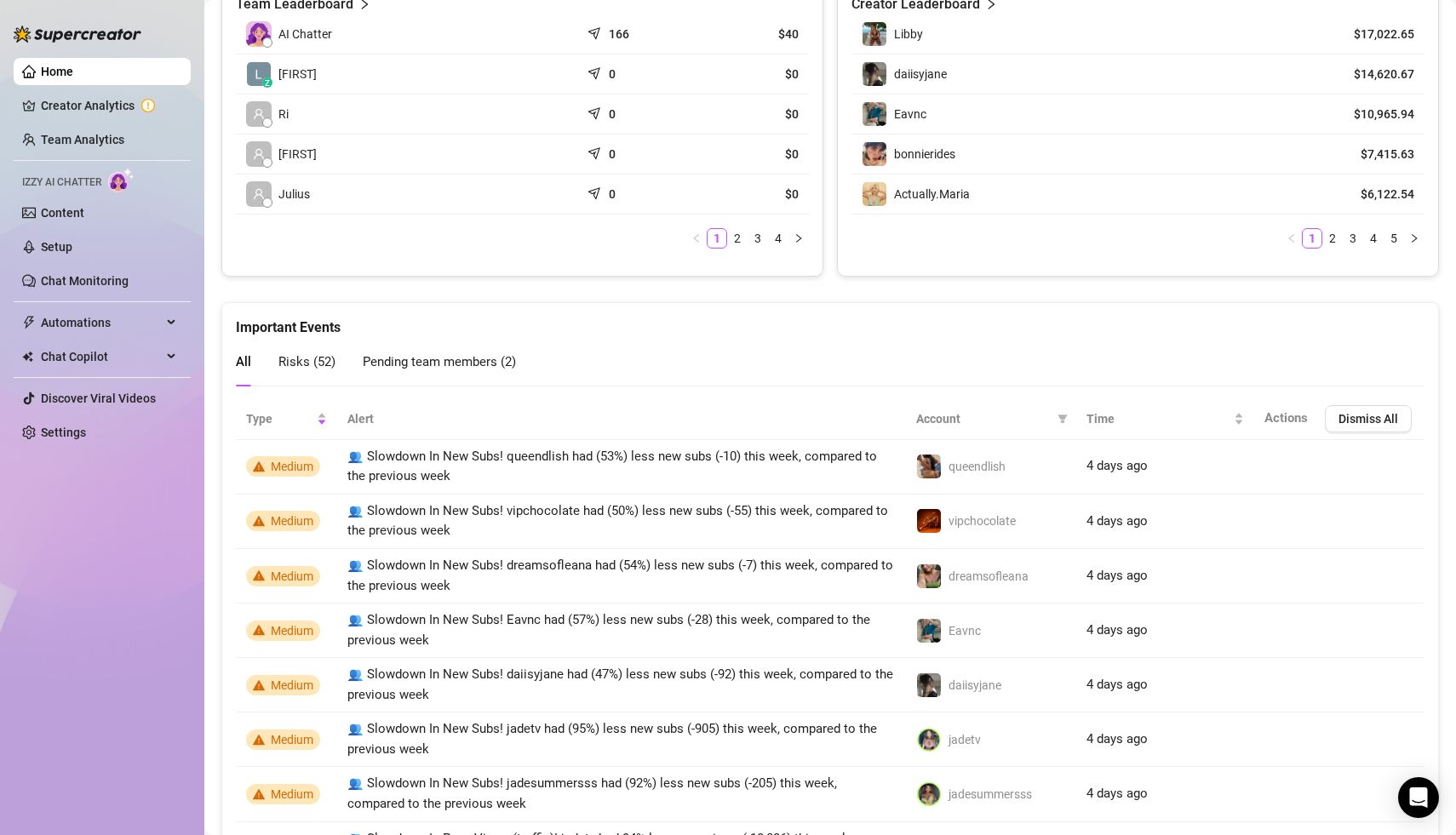 click at bounding box center [77, 34] 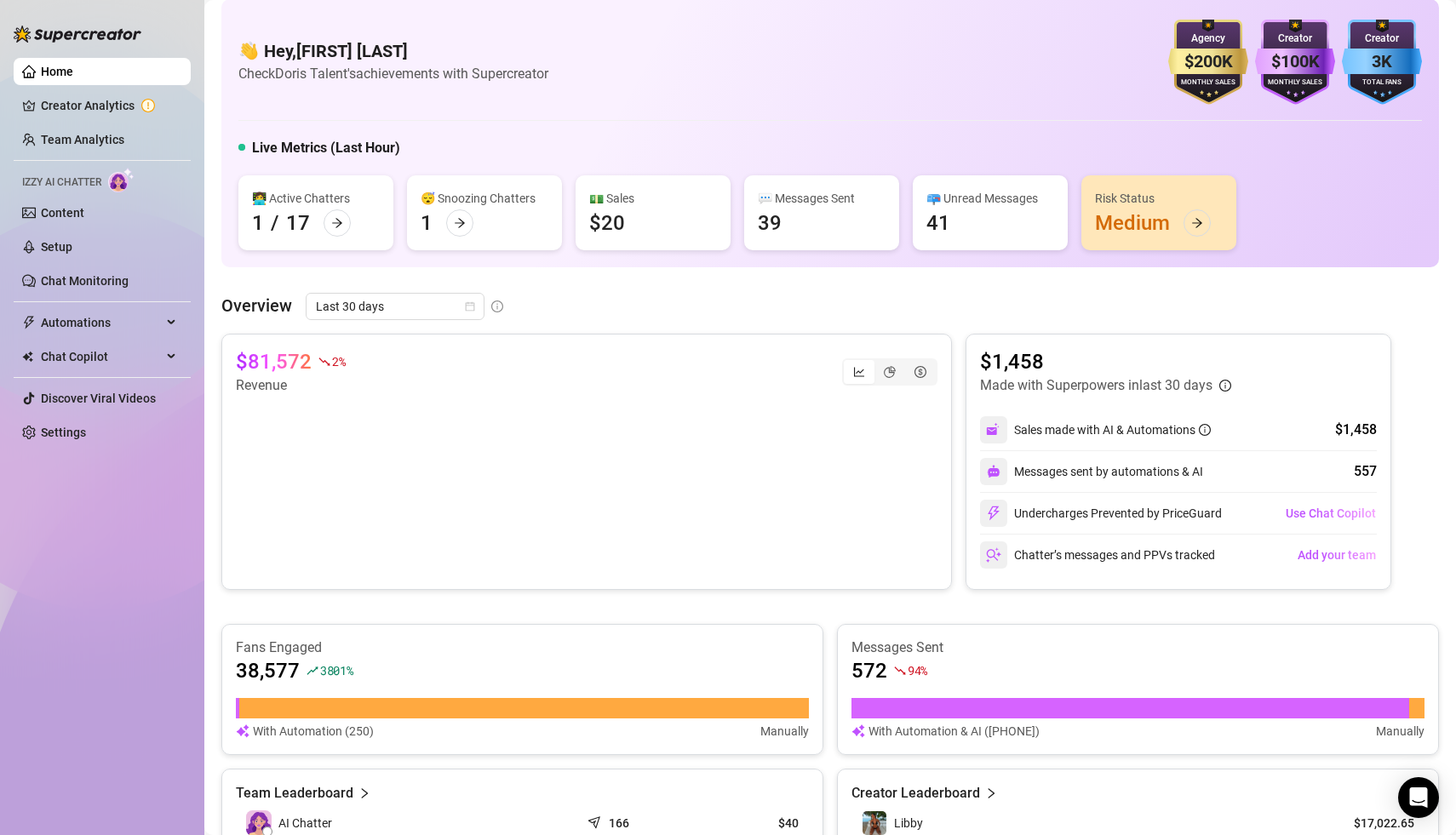 scroll, scrollTop: 0, scrollLeft: 0, axis: both 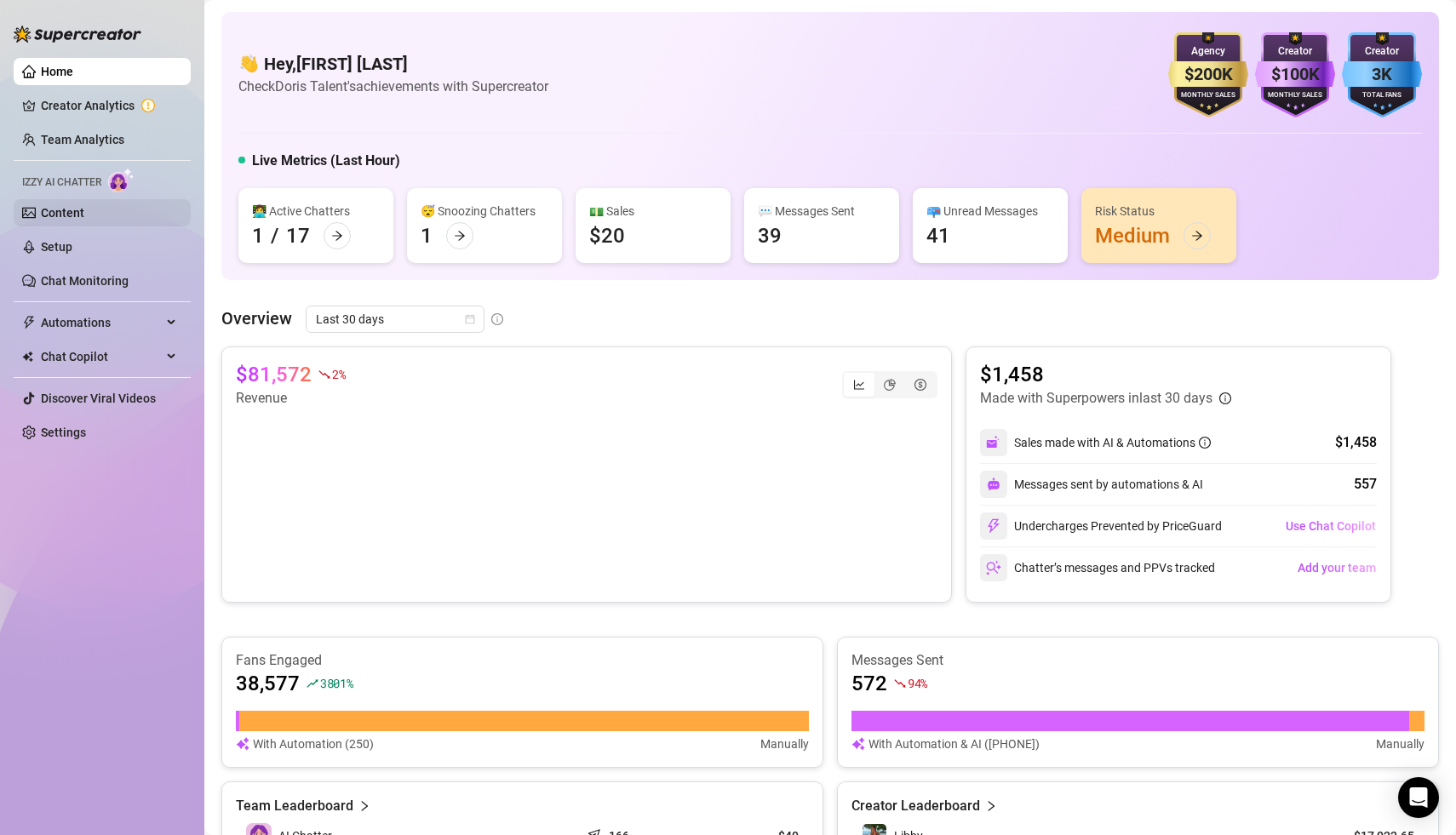 click on "Content" at bounding box center [62, 213] 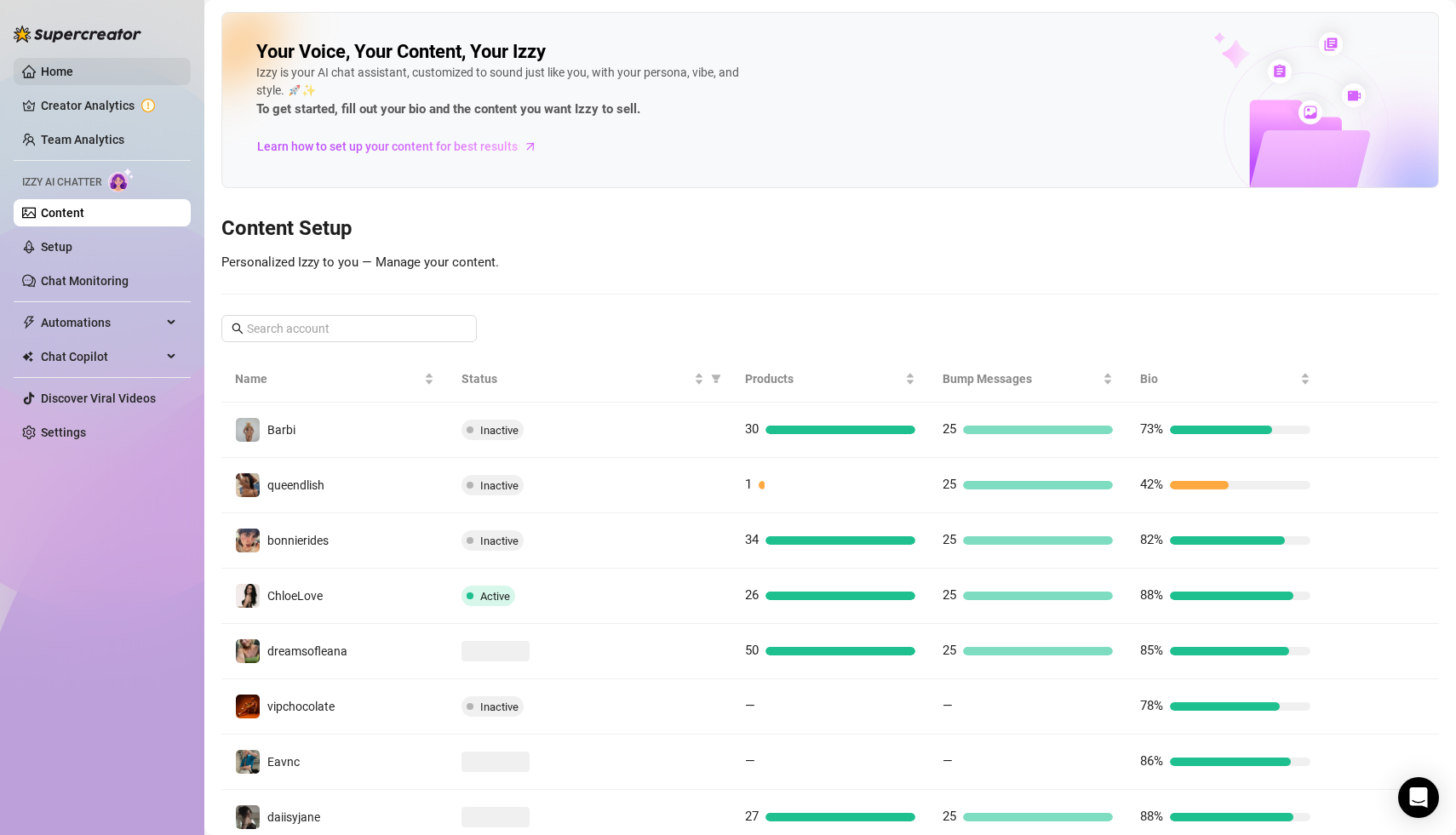 click on "Home" at bounding box center [57, 71] 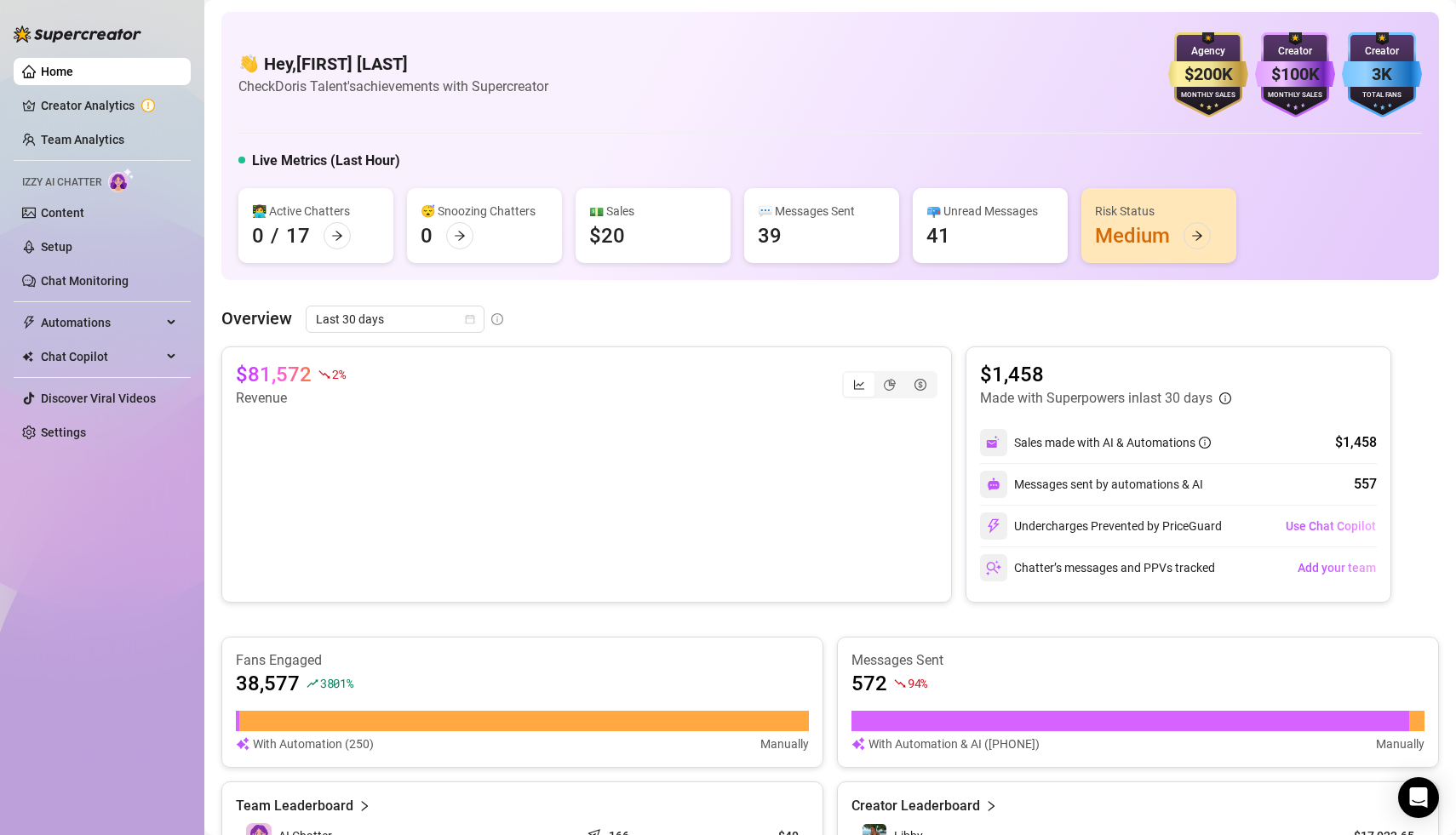 click on "$81,572 2 % Revenue $1,458 Made with Superpowers in  last 30 days Sales made with AI & Automations $1,458 Messages sent by automations & AI 557 Undercharges Prevented by PriceGuard Use Chat Copilot Chatter’s messages and PPVs tracked Add your team Fans Engaged 38,577 3801 % With Automation   (250) Manually Messages Sent 572 94 % With Automation & AI   (557) Manually Team Leaderboard AI Chatter 166 $40 [FIRST] 0 $0 RI 0 $0 [FIRST] 0 $0 [FIRST] 0 $0 [FIRST] 0 $0 [FIRST] 0 $0 1 2 3 4 Creator Leaderboard [FIRST] $17,022.65 [FIRST] $14,620.67 [FIRST] $10,965.94 [FIRST] $7,415.63 Actually.[FIRST] $6,122.54 1 2 3 4 5" at bounding box center [830, 712] 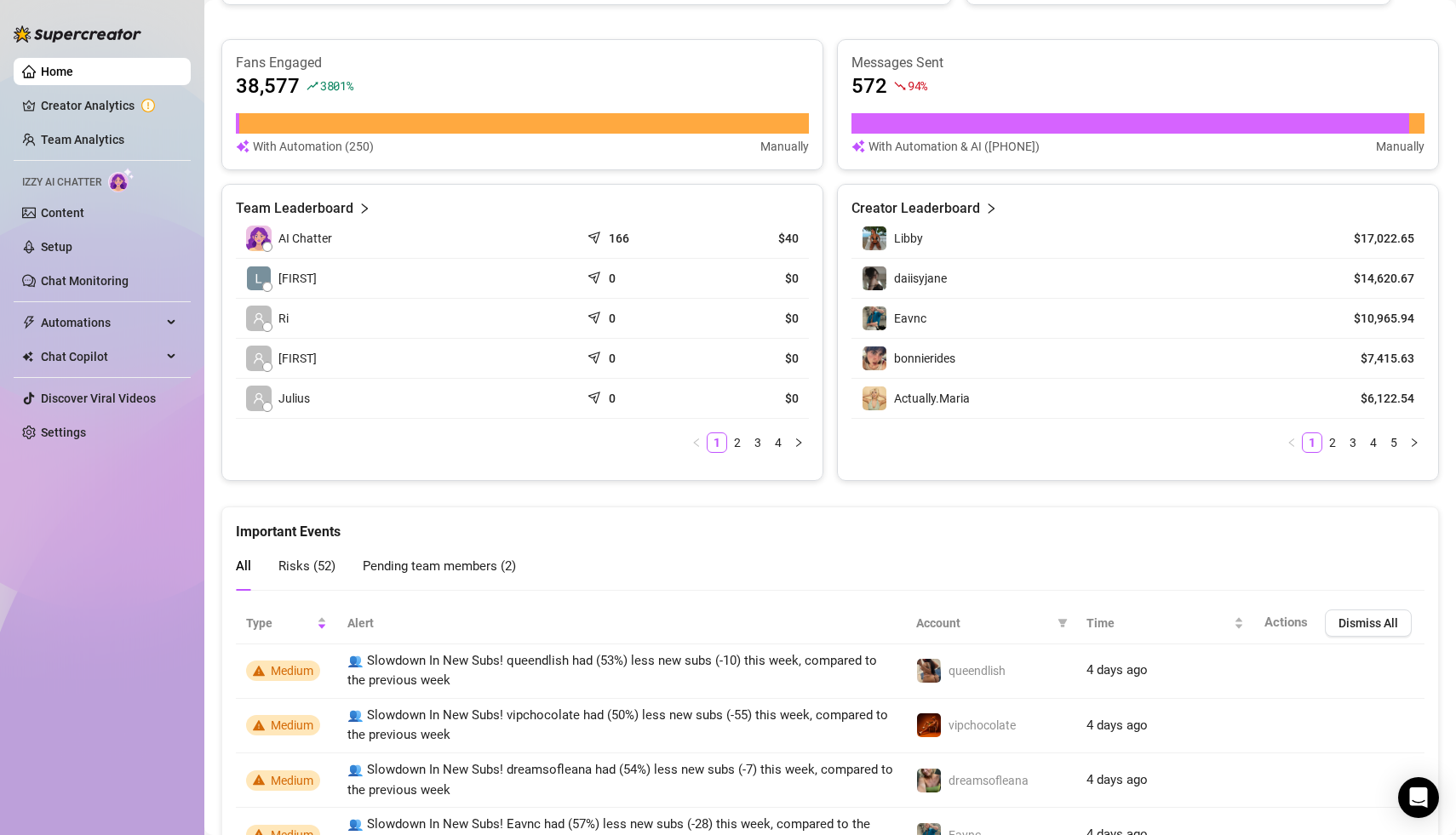 scroll, scrollTop: 601, scrollLeft: 0, axis: vertical 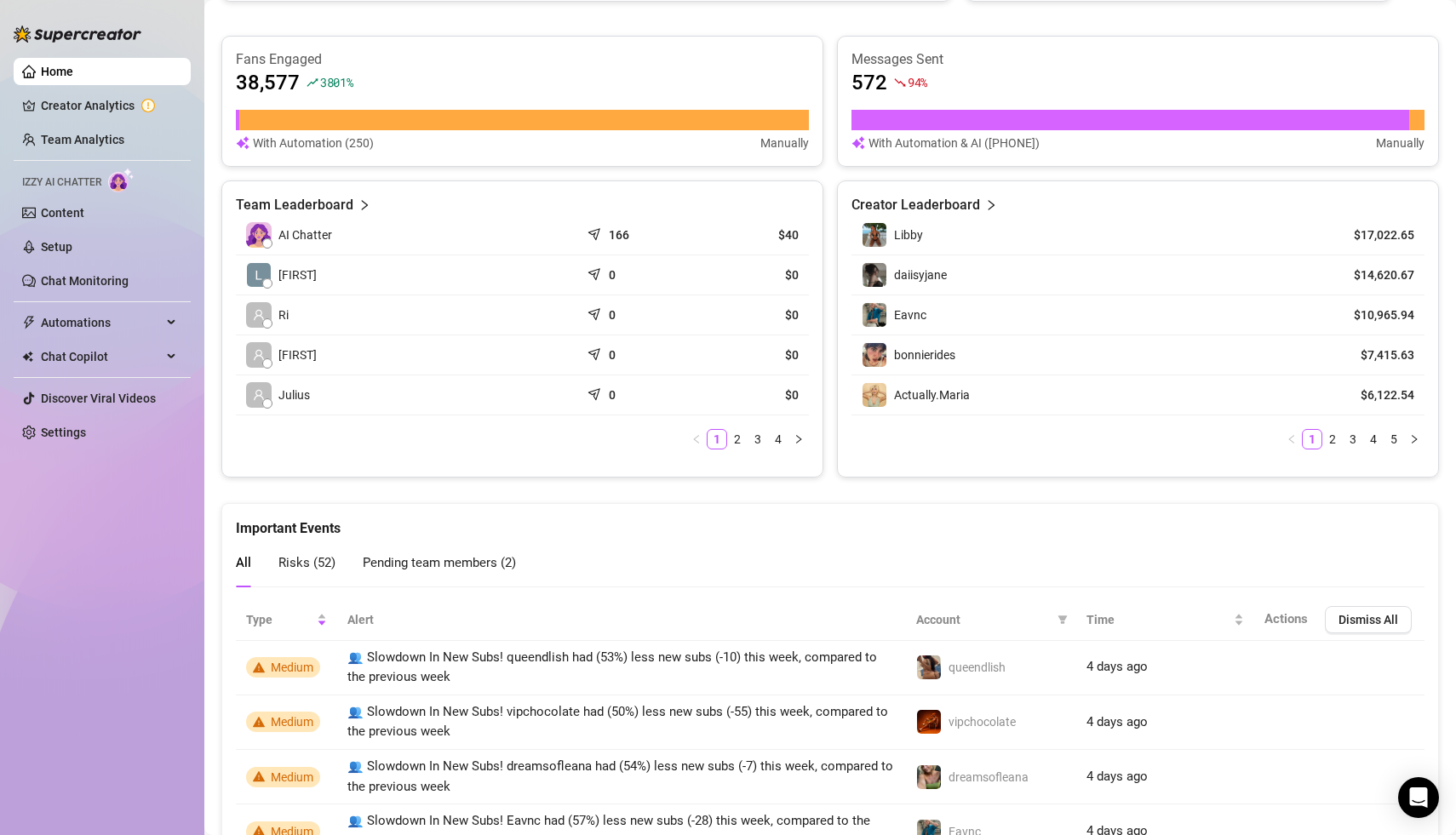 click on "Team Leaderboard" at bounding box center [295, 205] 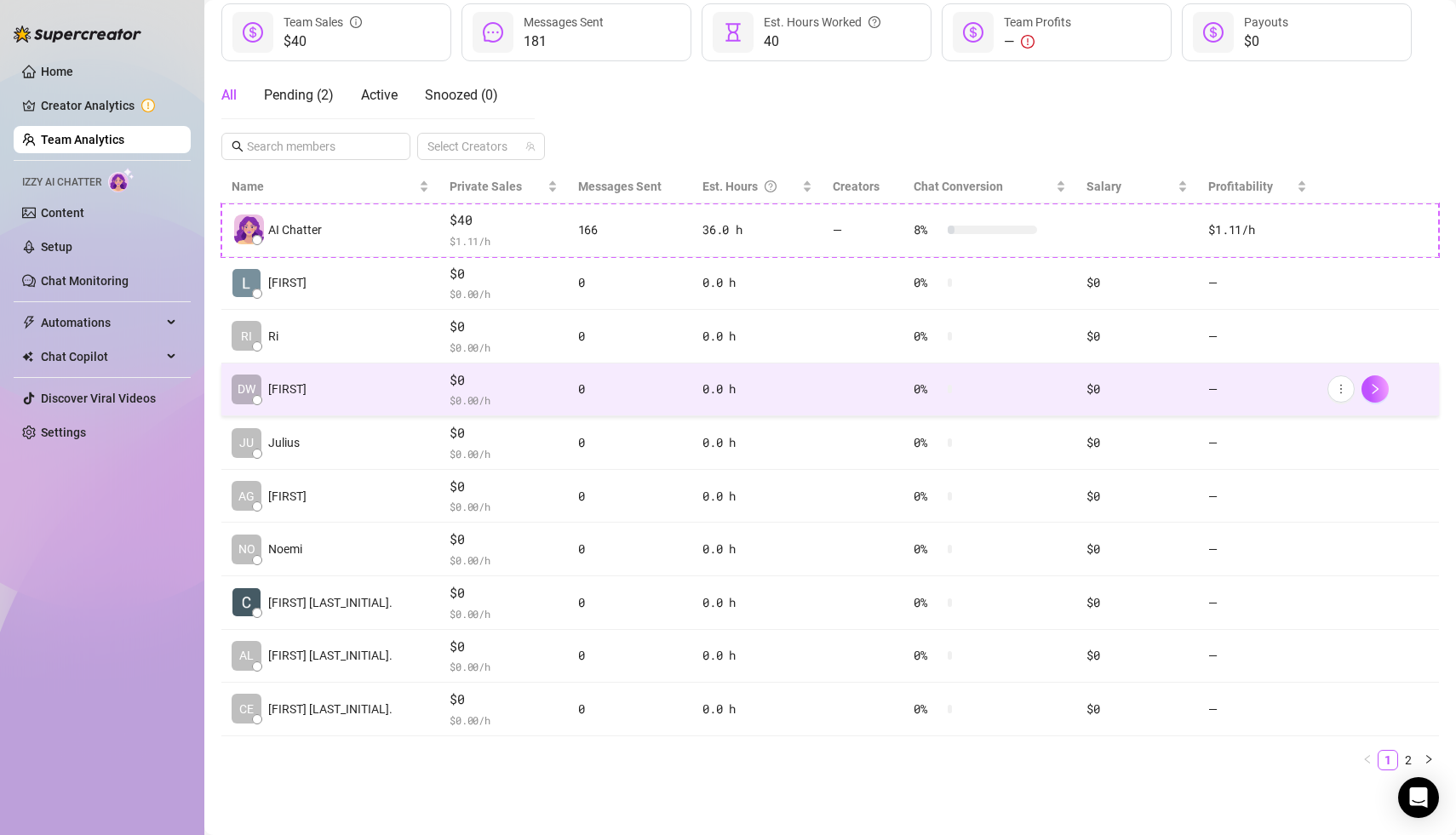 scroll, scrollTop: 230, scrollLeft: 0, axis: vertical 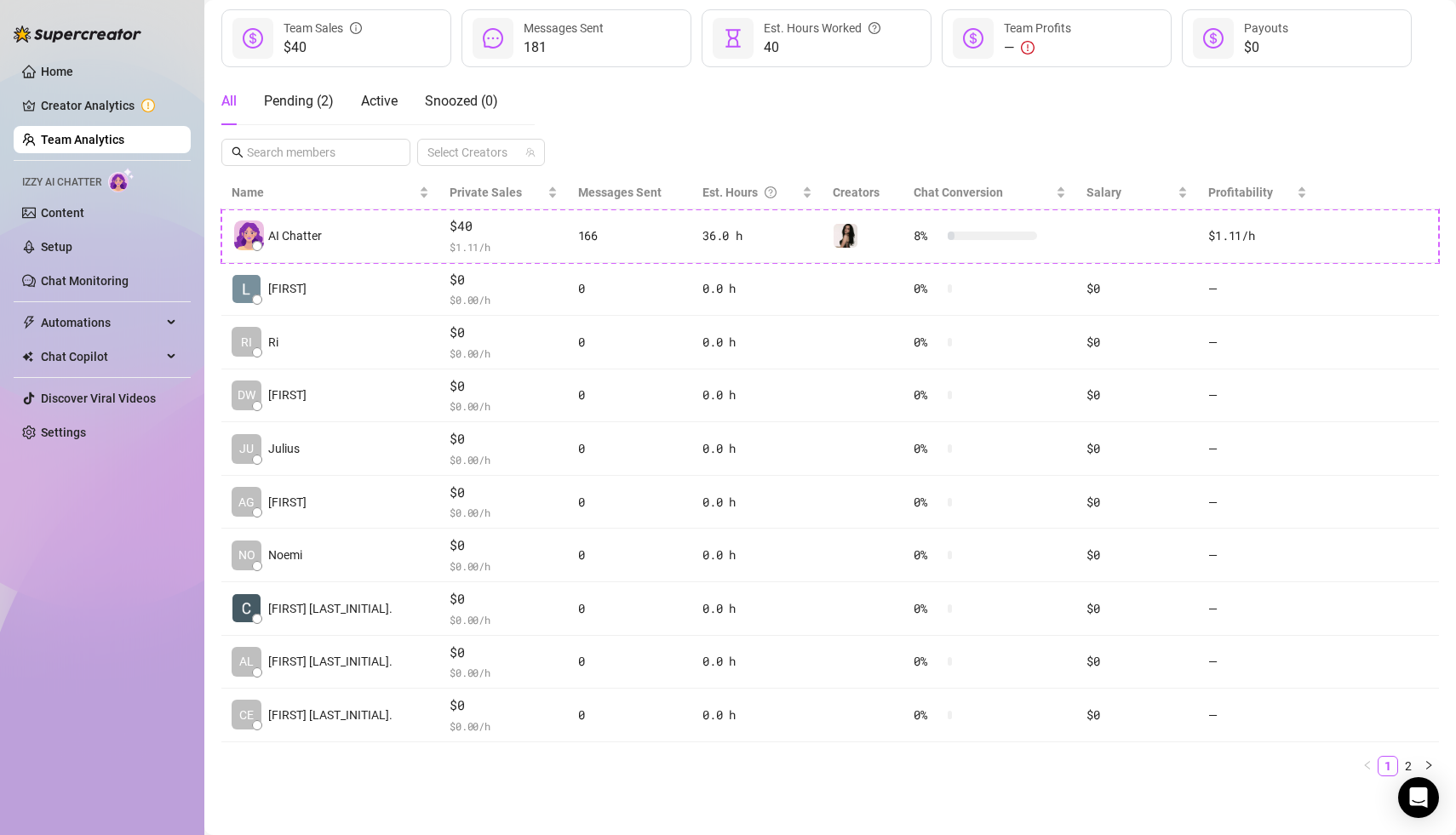click on "1 2" at bounding box center (830, 766) 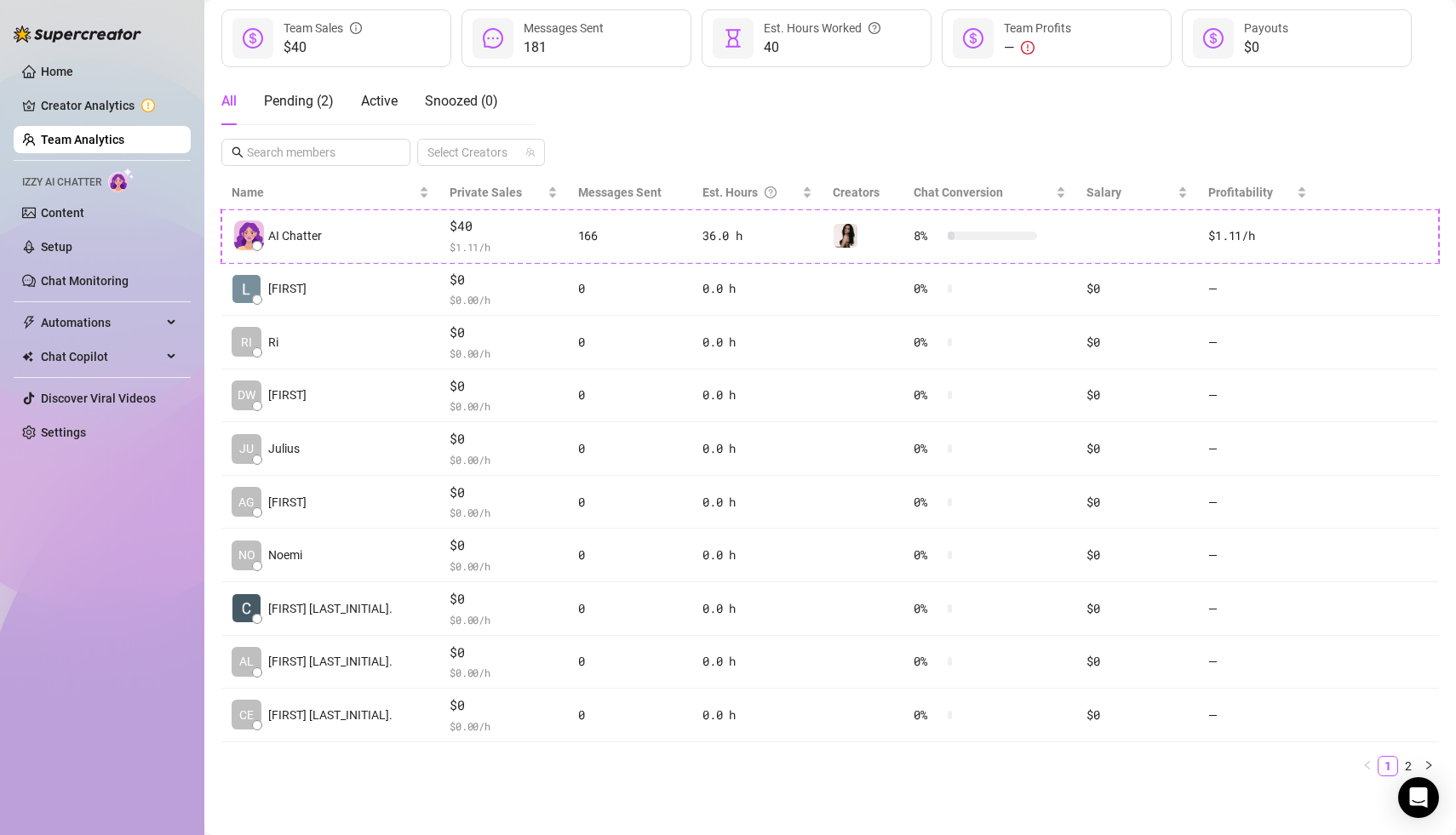 click on "Team 17   team members Manage Team & Permissions Invite your team! Add team members to your workspace and work together on Supercreator. 1 Copy the link from the bottom 2 Share it with your team 3 Approve their request https://console.supercreator.app/invite?code=bC06OWGoS0cLTfG3vpmDbvUVM412&workspace=Doris%20Talent Copy Link Last 7 days $40 Team Sales 181 Messages Sent 40 Est. Hours Worked — Team Profits $0 Payouts All Pending ( 2 ) Active Snoozed ( 0 )   Select Creators Name Private Sales Messages Sent Est. Hours  Creators Chat Conversion Salary Profitability AI Chatter $40 $ 1.11 /h 166 36.0 h 8 % $1.11 /h [FIRST] $0 $ 0.00 /h 0 0.0 h 0 % $0 — RI [FIRST] $0 $ 0.00 /h 0 0.0 h 0 % $0 — DW [FIRST] $0 $ 0.00 /h 0 0.0 h 0 % $0 — JU [FIRST] $0 $ 0.00 /h 0 0.0 h 0 % $0 — AG [FIRST] $0 $ 0.00 /h 0 0.0 h 0 % $0 — NO [FIRST] $0 $ 0.00 /h 0 0.0 h 0 % $0 — [FIRST] [LAST_INITIAL]. $0 $ 0.00 /h 0 0.0 h 0 % $0 — [FIRST] [FIRST] [LAST_INITIAL]. $0 $ 0.00 /h 0 0.0 h 0 % $0 — [FIRST] [FIRST] [LAST_INITIAL]. $0 $ 0.00 /h 0 0.0 h 0 % $0 — 1 2" at bounding box center [830, 306] 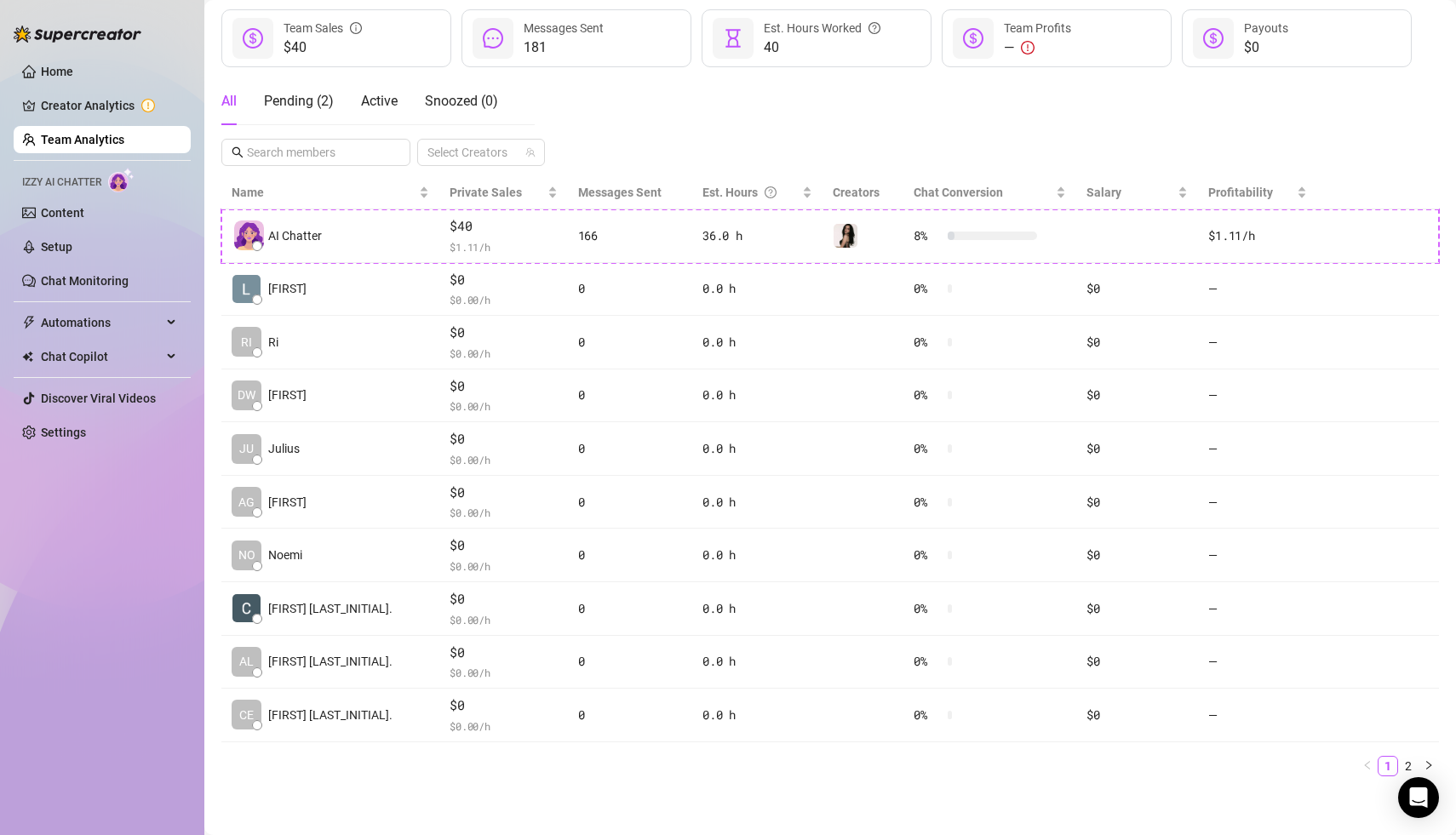 click on "Team 17   team members Manage Team & Permissions Invite your team! Add team members to your workspace and work together on Supercreator. 1 Copy the link from the bottom 2 Share it with your team 3 Approve their request https://console.supercreator.app/invite?code=bC06OWGoS0cLTfG3vpmDbvUVM412&workspace=Doris%20Talent Copy Link Last 7 days $40 Team Sales 181 Messages Sent 40 Est. Hours Worked — Team Profits $0 Payouts All Pending ( 2 ) Active Snoozed ( 0 )   Select Creators Name Private Sales Messages Sent Est. Hours  Creators Chat Conversion Salary Profitability AI Chatter $40 $ 1.11 /h 166 36.0 h 8 % $1.11 /h [FIRST] $0 $ 0.00 /h 0 0.0 h 0 % $0 — RI [FIRST] $0 $ 0.00 /h 0 0.0 h 0 % $0 — DW [FIRST] $0 $ 0.00 /h 0 0.0 h 0 % $0 — JU [FIRST] $0 $ 0.00 /h 0 0.0 h 0 % $0 — AG [FIRST] $0 $ 0.00 /h 0 0.0 h 0 % $0 — NO [FIRST] $0 $ 0.00 /h 0 0.0 h 0 % $0 — [FIRST] [LAST_INITIAL]. $0 $ 0.00 /h 0 0.0 h 0 % $0 — [FIRST] [FIRST] [LAST_INITIAL]. $0 $ 0.00 /h 0 0.0 h 0 % $0 — [FIRST] [FIRST] [LAST_INITIAL]. $0 $ 0.00 /h 0 0.0 h 0 % $0 — 1 2" at bounding box center (830, 306) 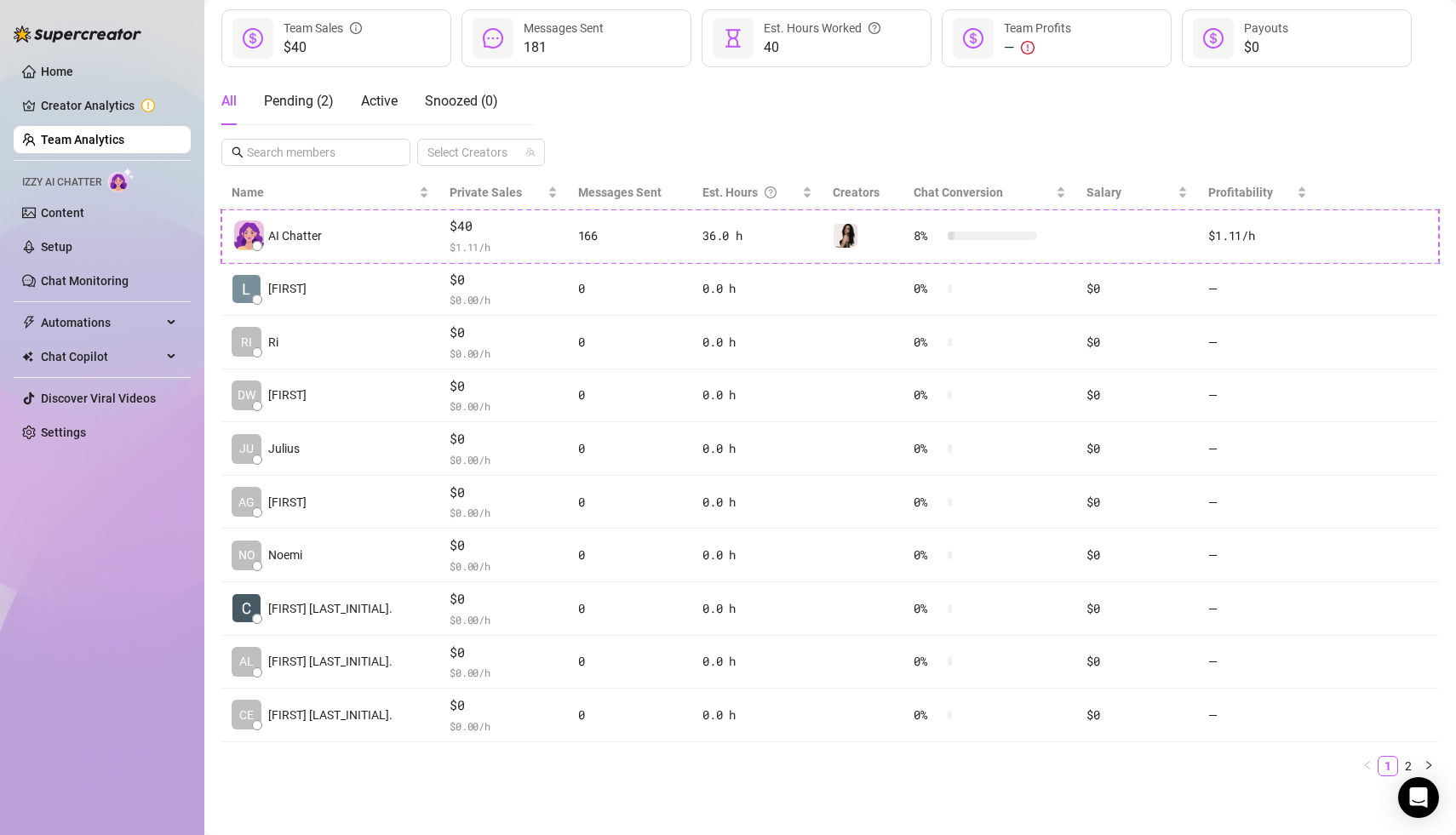 click on "Name Private Sales Messages Sent Est. Hours  Creators Chat Conversion Salary Profitability AI Chatter $40 $ 1.11 /h 166 36.0 h 8 % $1.11 /h [FIRST] $0 $ 0.00 /h 0 0.0 h 0 % $0 — RI [FIRST] $0 $ 0.00 /h 0 0.0 h 0 % $0 — DW [FIRST] $0 $ 0.00 /h 0 0.0 h 0 % $0 — JU [FIRST] $0 $ 0.00 /h 0 0.0 h 0 % $0 — AG [FIRST] $0 $ 0.00 /h 0 0.0 h 0 % $0 — NO [FIRST] $0 $ 0.00 /h 0 0.0 h 0 % $0 — [FIRST] [LAST_INITIAL]. $0 $ 0.00 /h 0 0.0 h 0 % $0 — [FIRST] [FIRST] [LAST_INITIAL]. $0 $ 0.00 /h 0 0.0 h 0 % $0 — [FIRST] [FIRST] [LAST_INITIAL]. $0 $ 0.00 /h 0 0.0 h 0 % $0 — 1 2" at bounding box center [830, 483] 